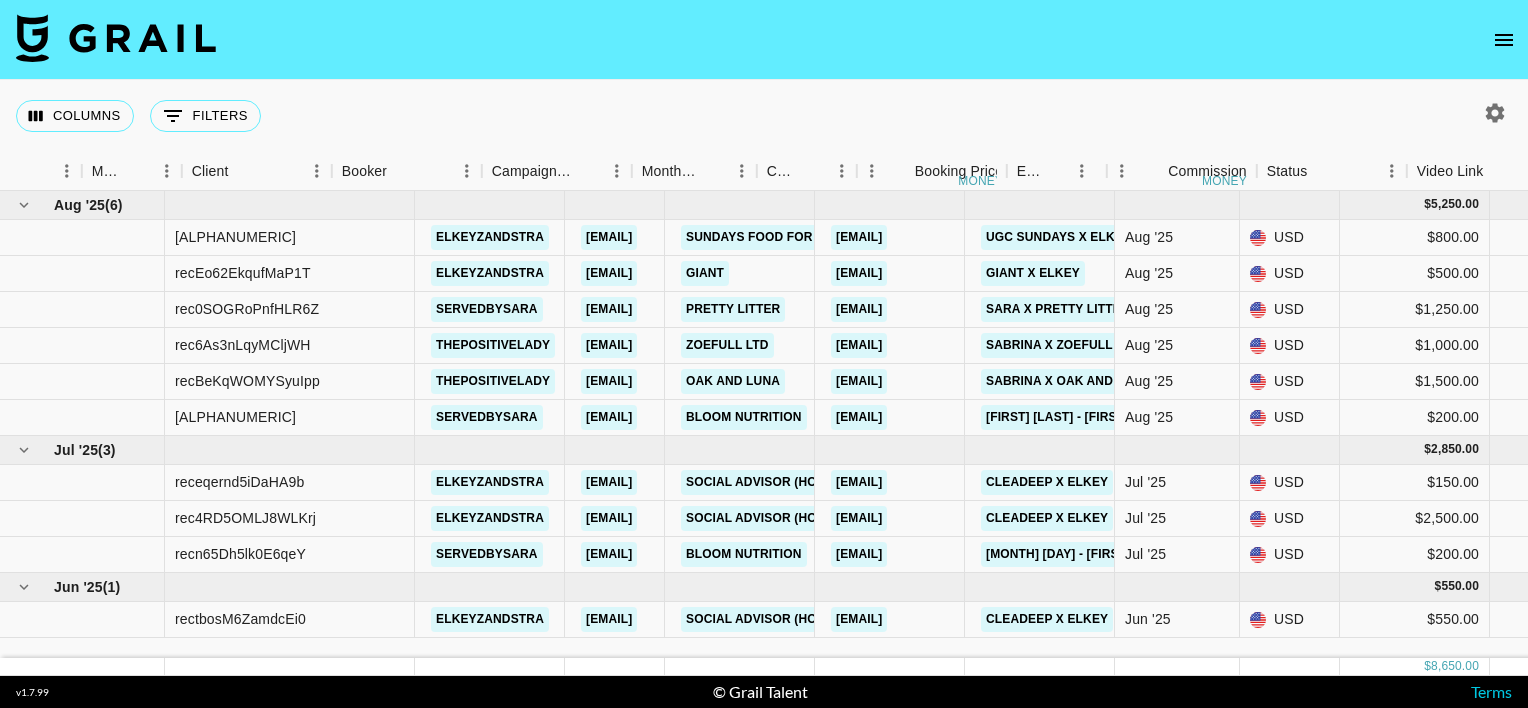 scroll, scrollTop: 0, scrollLeft: 0, axis: both 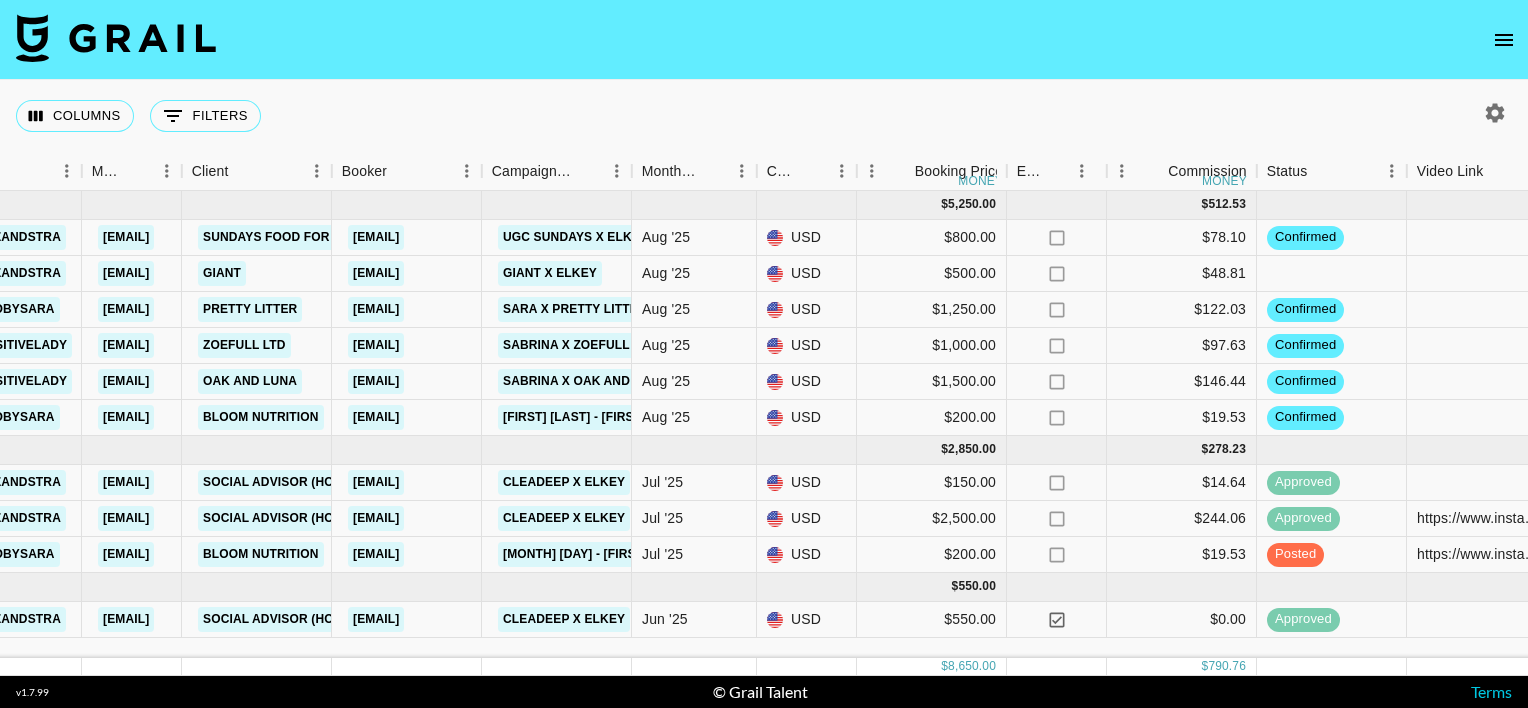 click 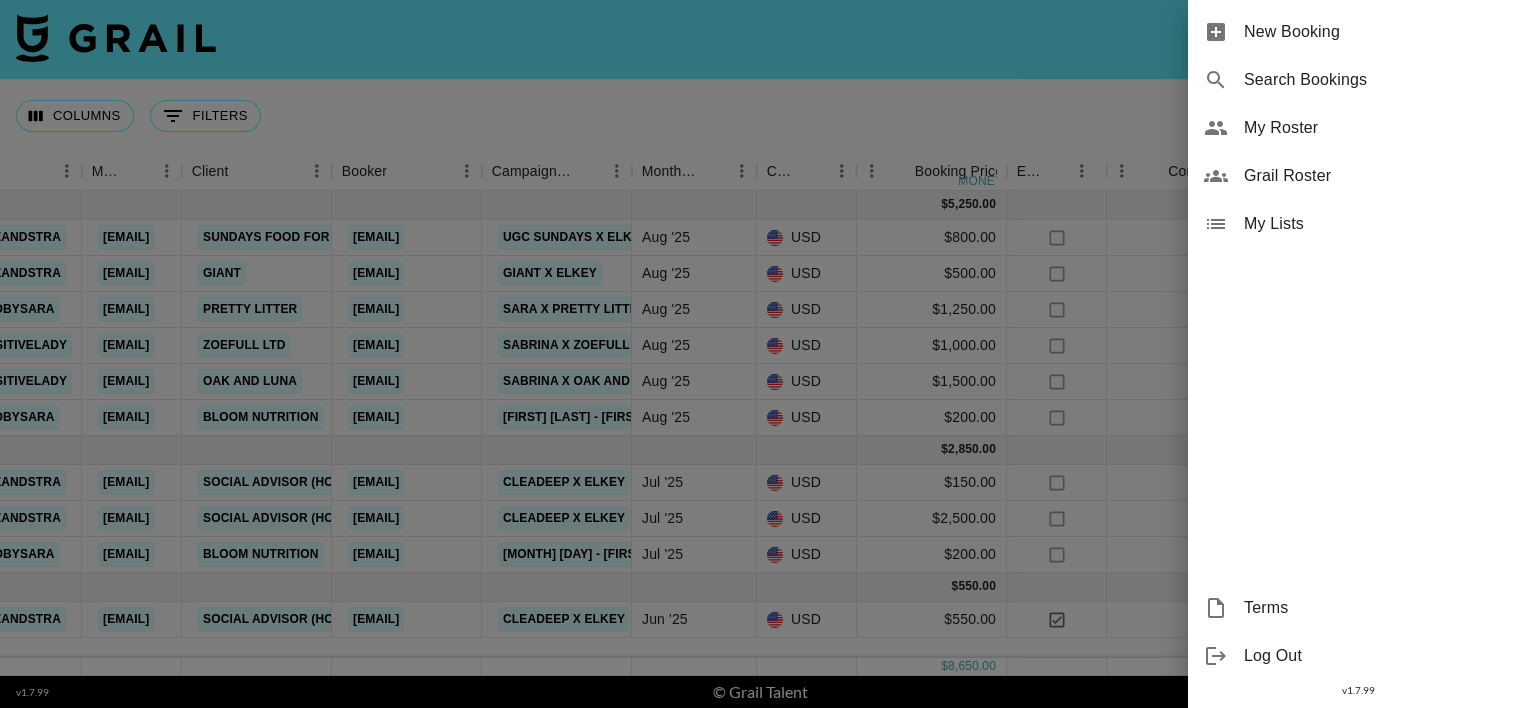 click on "My Roster" at bounding box center (1378, 128) 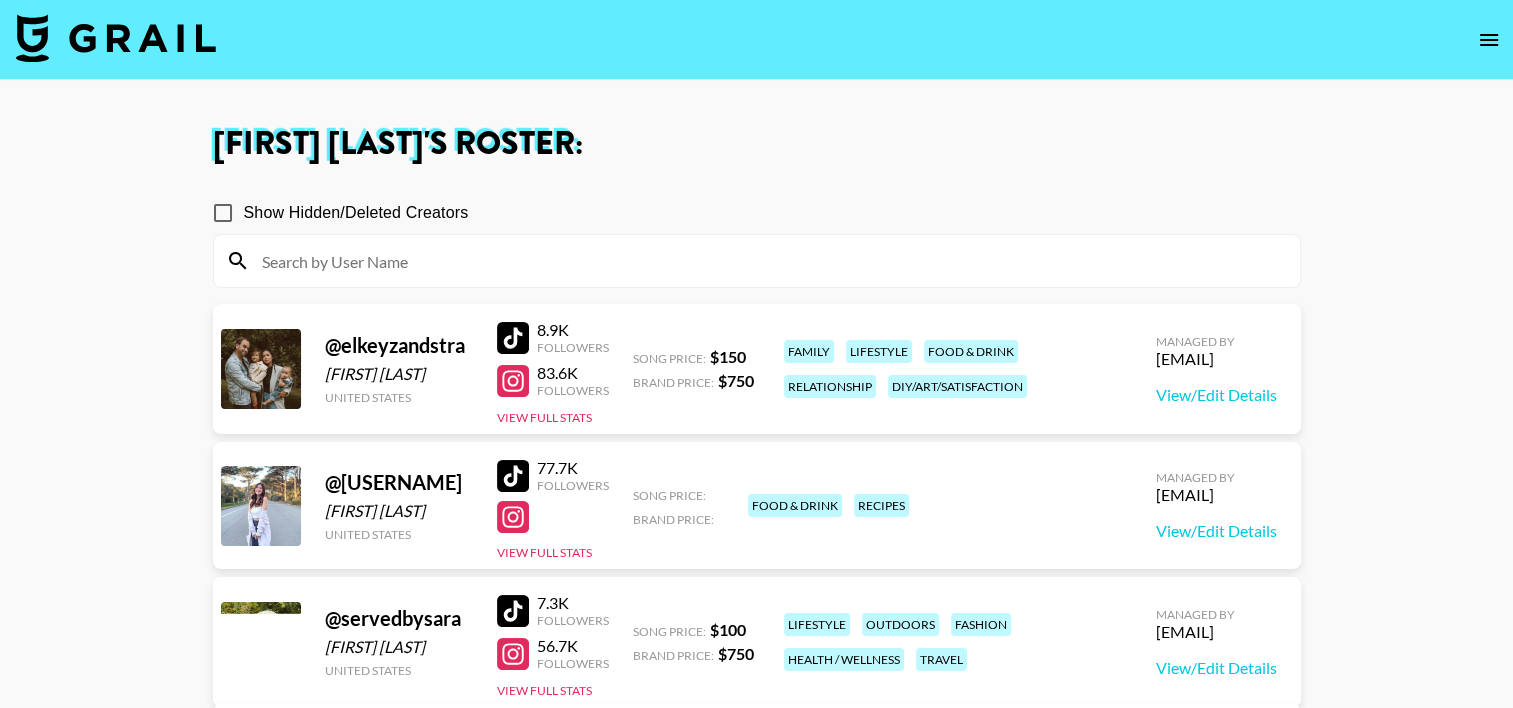 scroll, scrollTop: 144, scrollLeft: 0, axis: vertical 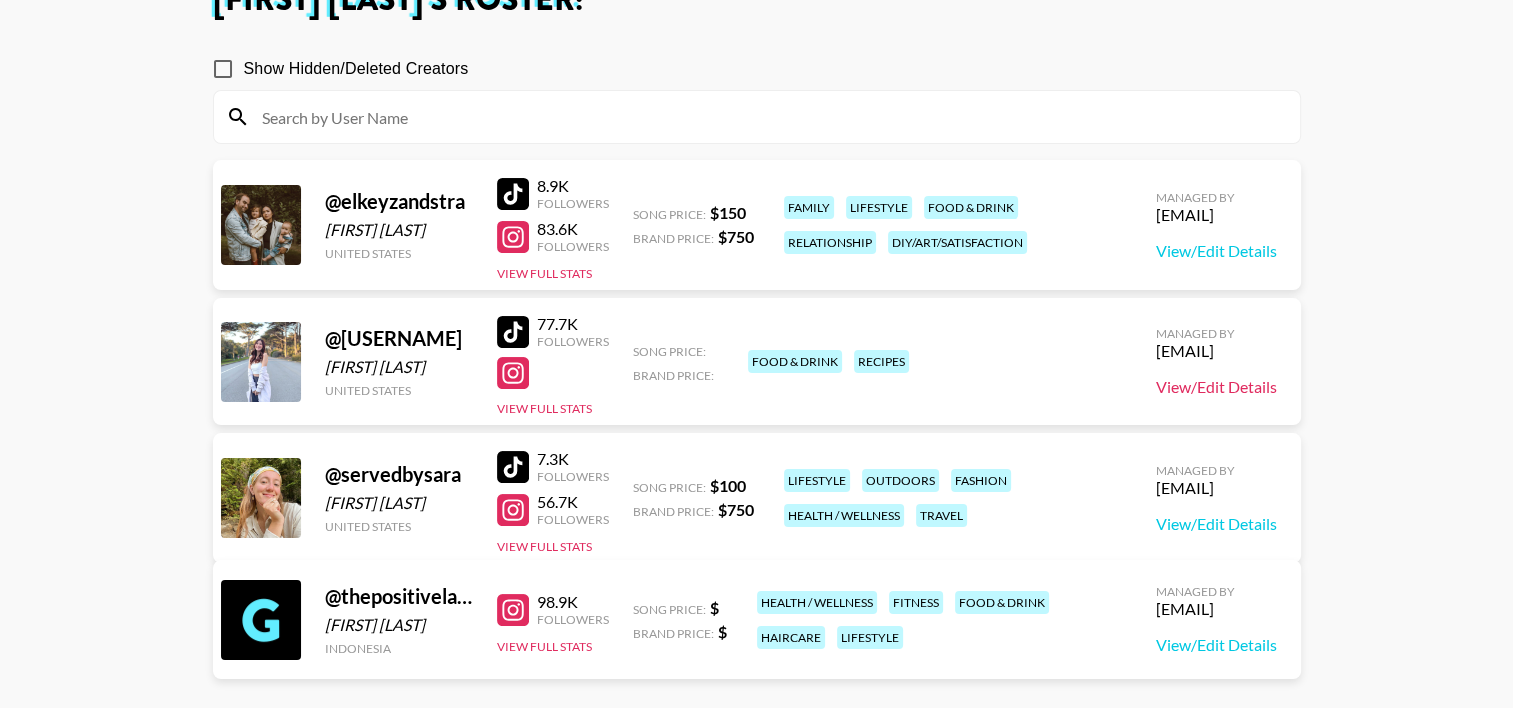 click on "View/Edit Details" at bounding box center [1216, 387] 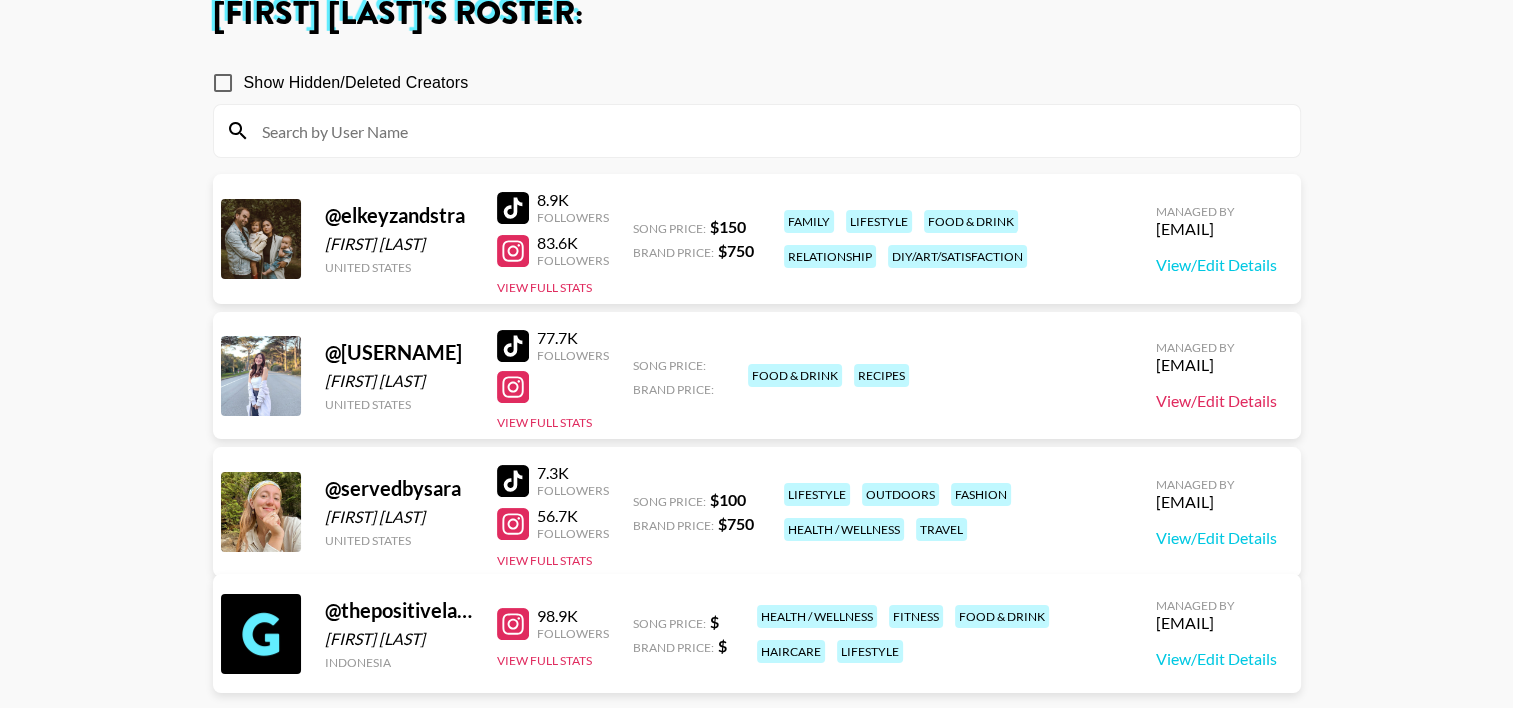 scroll, scrollTop: 0, scrollLeft: 0, axis: both 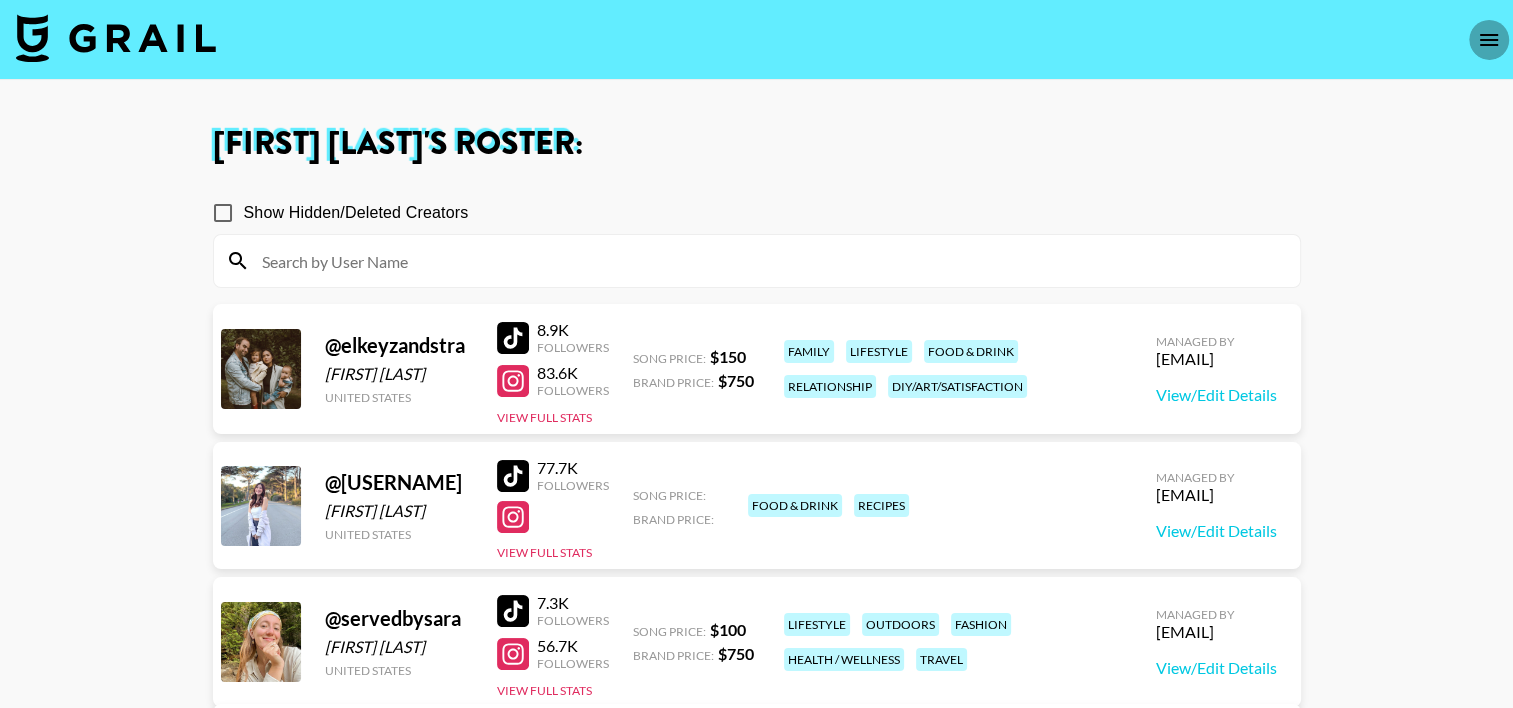 click 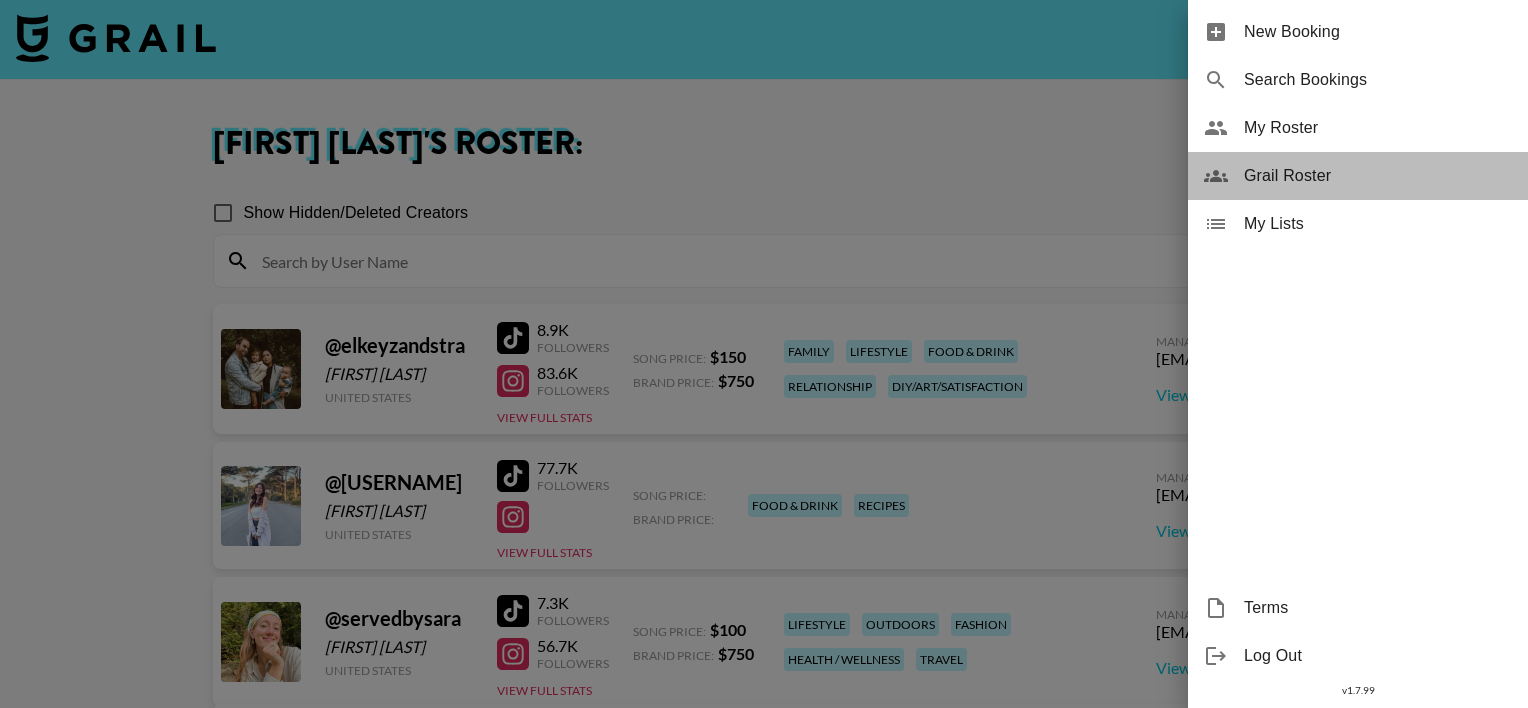 click on "Grail Roster" at bounding box center (1378, 176) 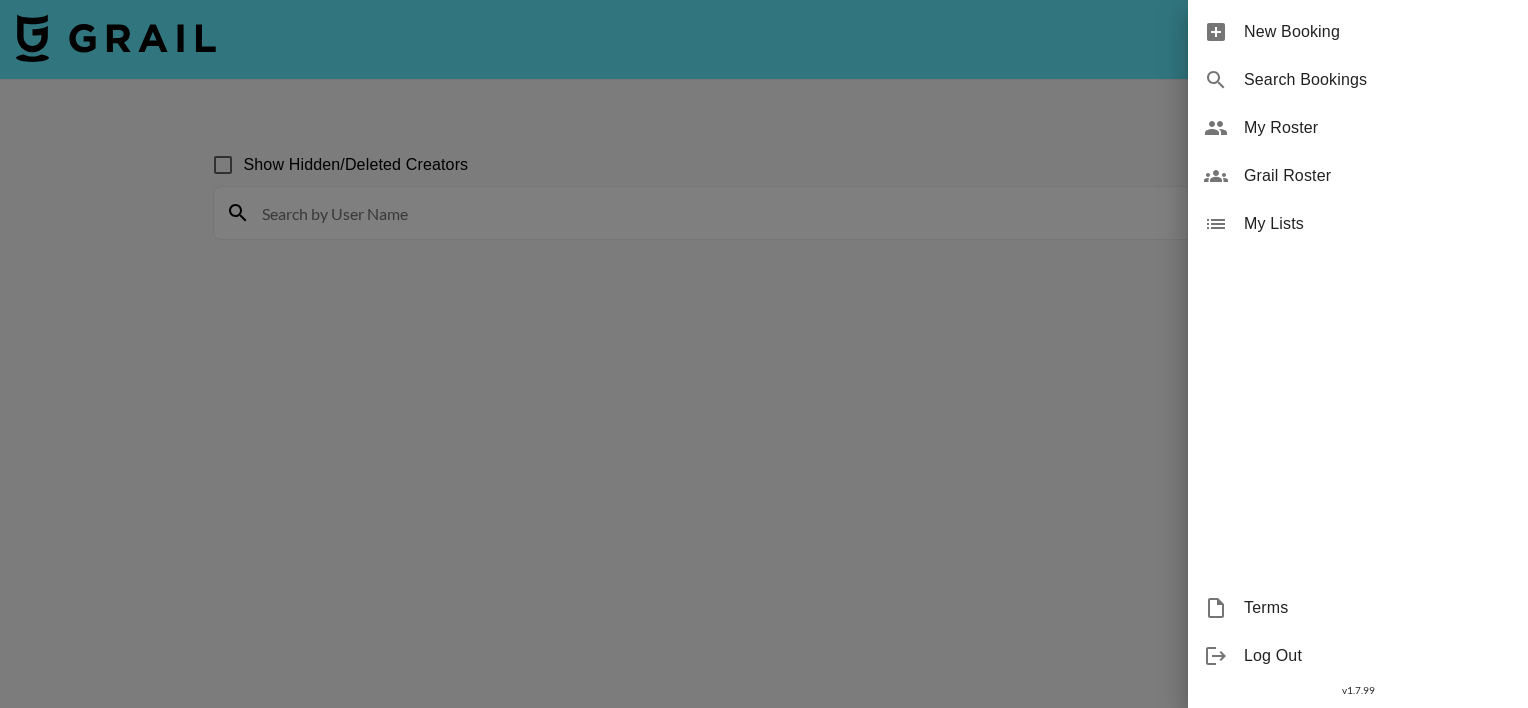 click at bounding box center [764, 354] 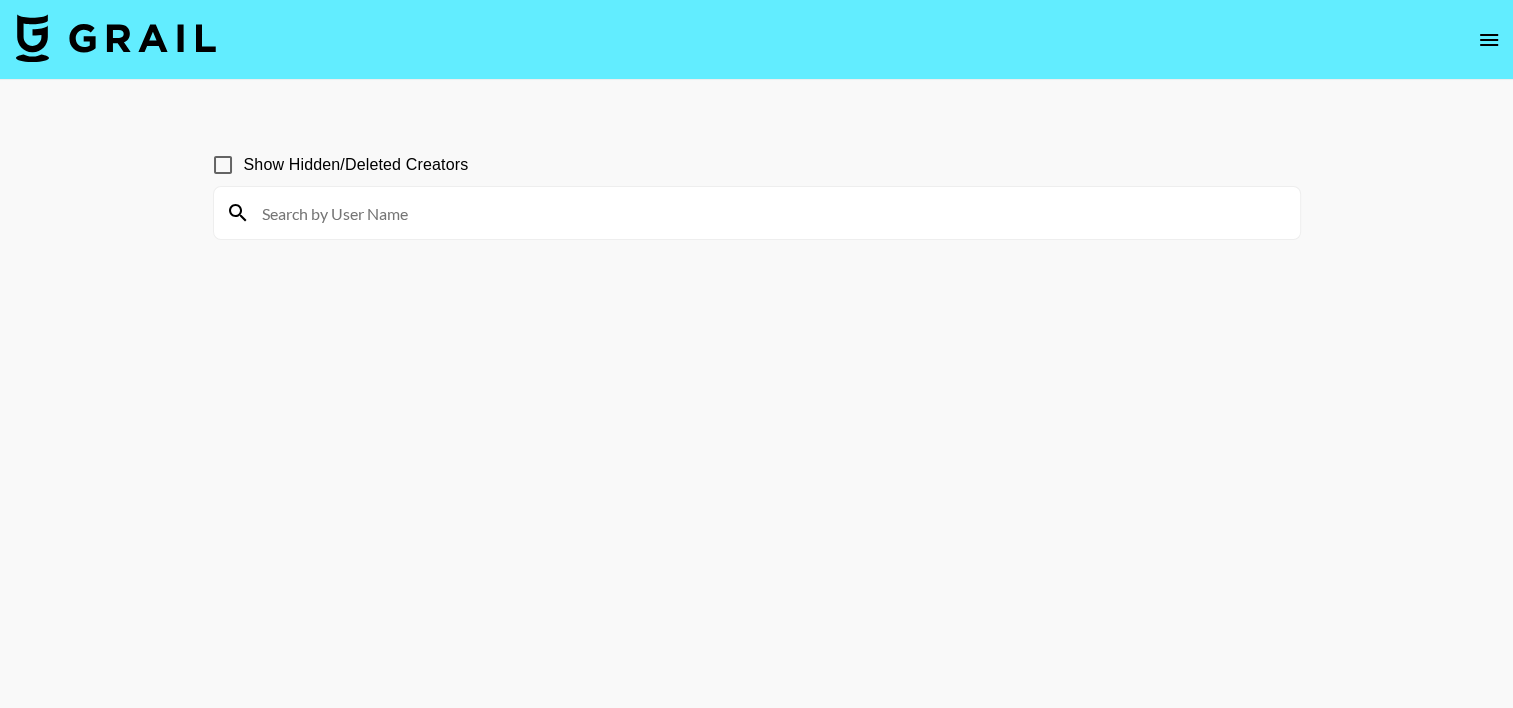 click on "Show Hidden/Deleted Creators" at bounding box center (757, 402) 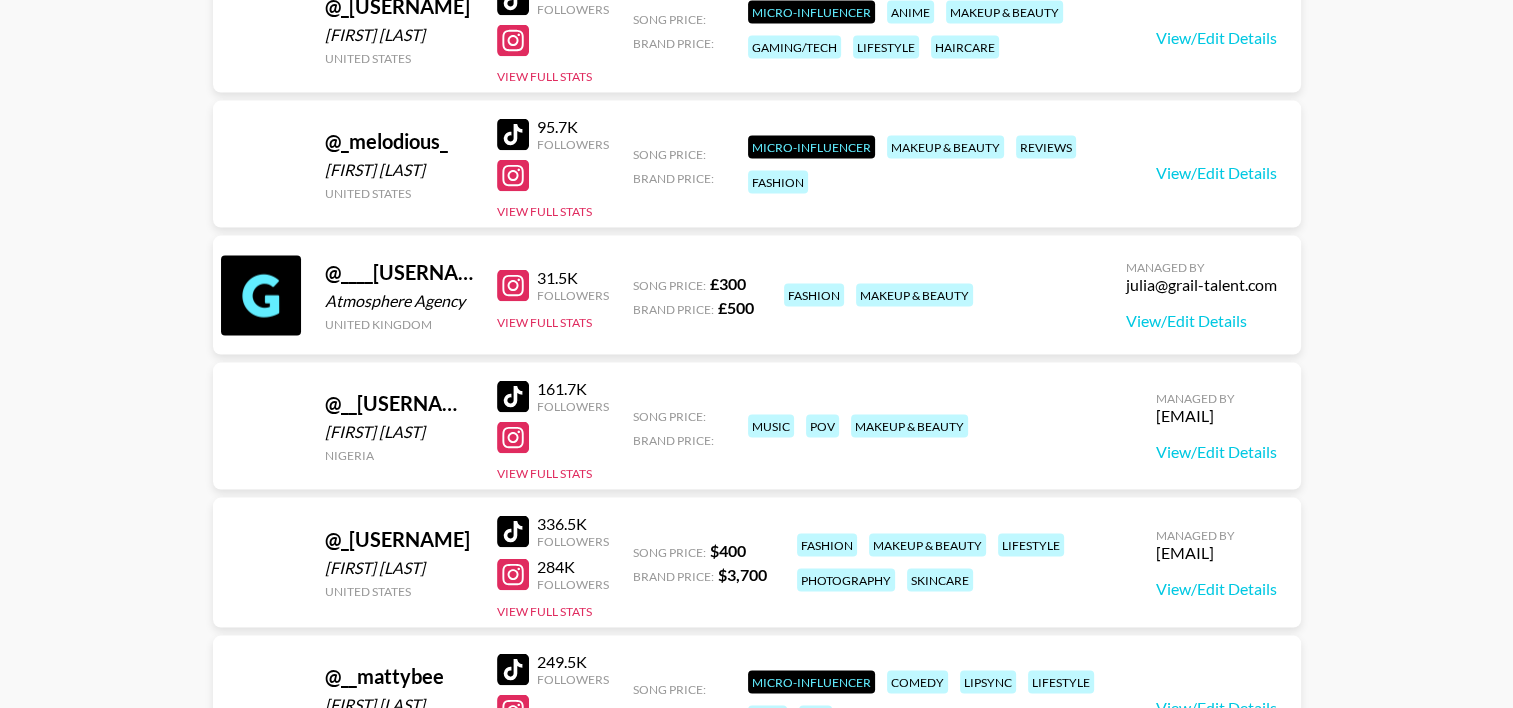 scroll, scrollTop: 41776, scrollLeft: 0, axis: vertical 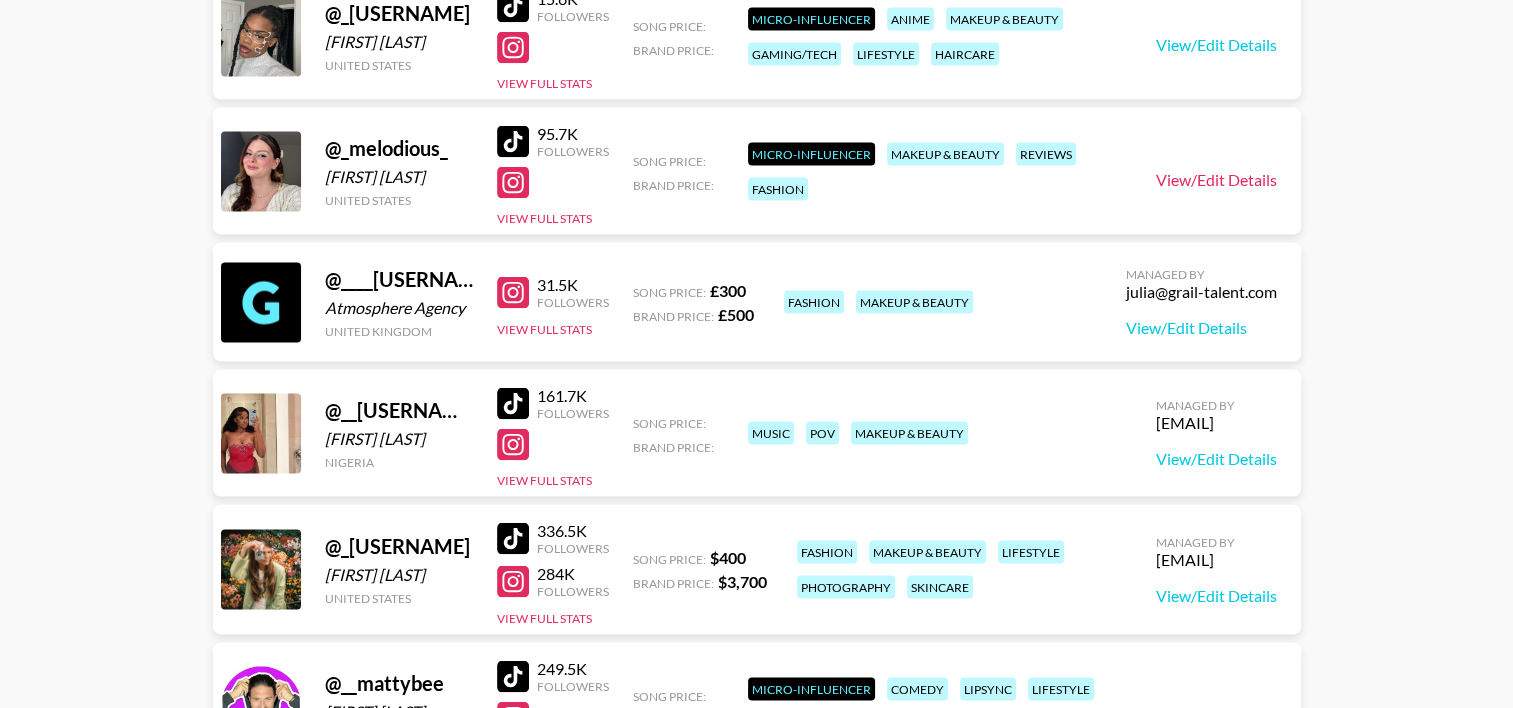 click on "View/Edit Details" at bounding box center (1216, 180) 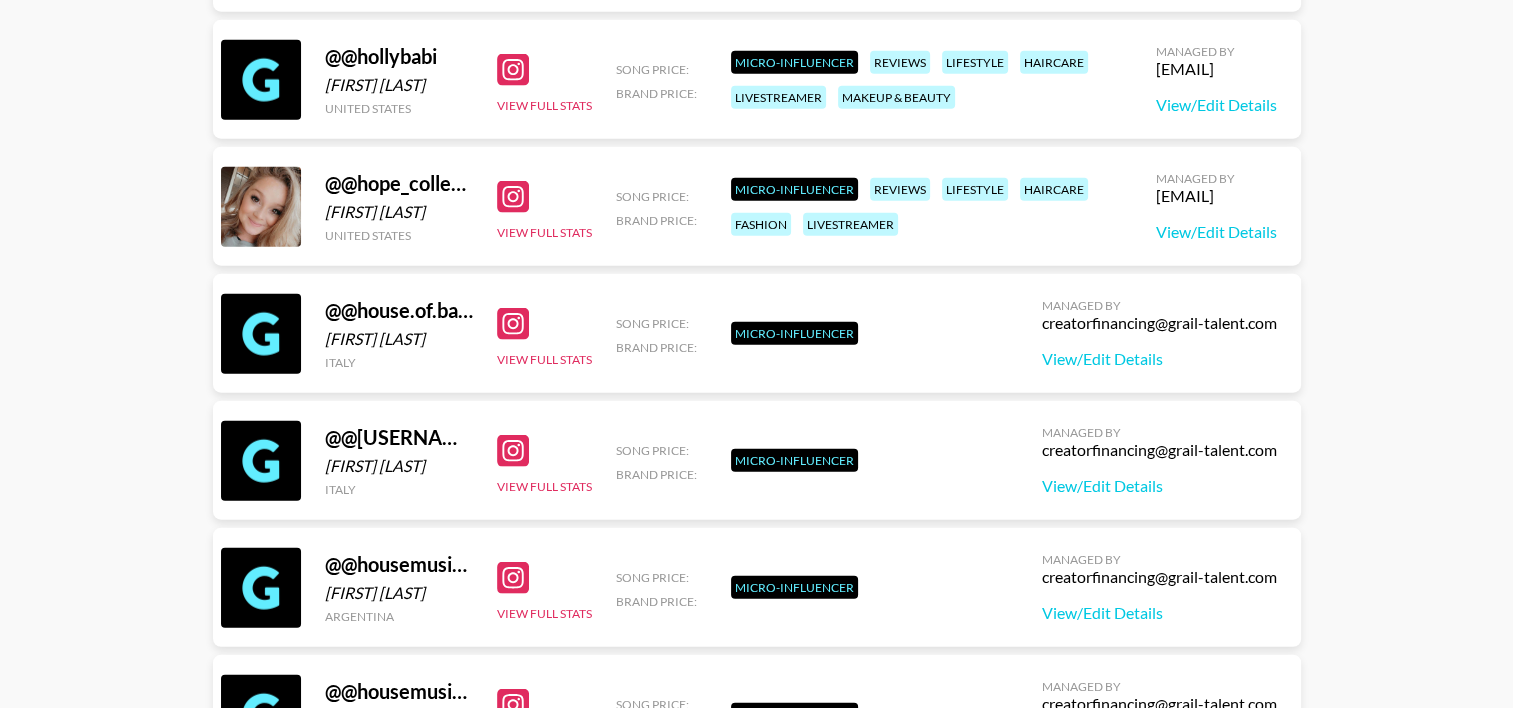 scroll, scrollTop: 19821, scrollLeft: 0, axis: vertical 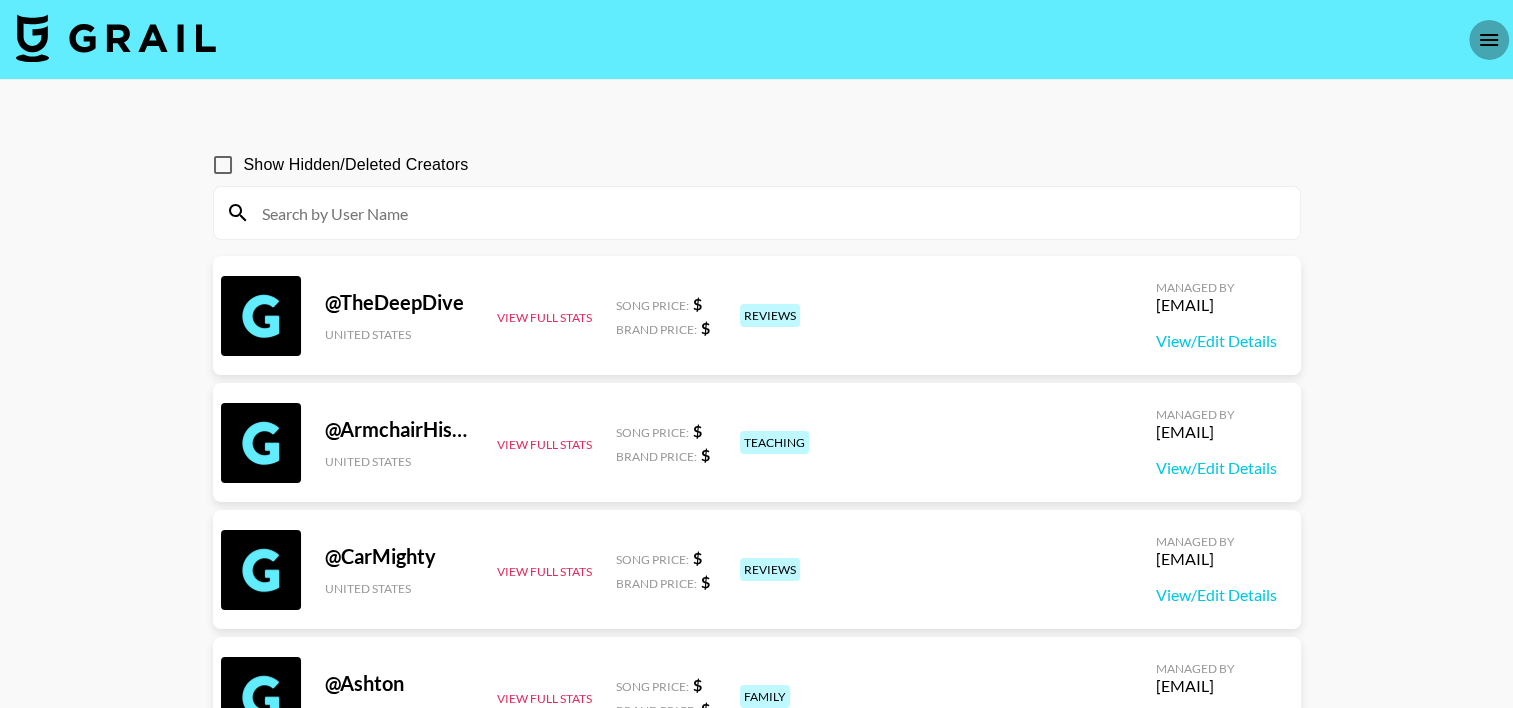 click at bounding box center [1489, 40] 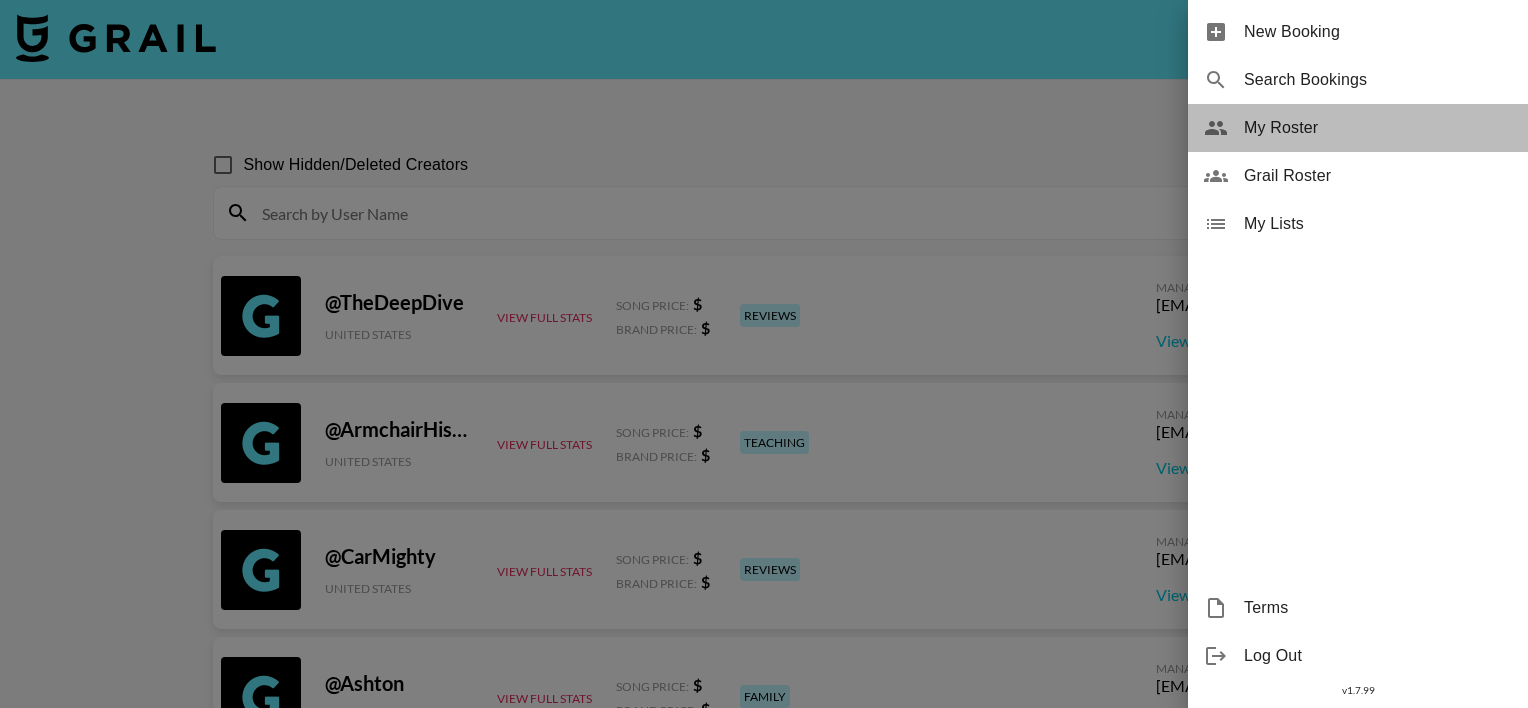 click on "My Roster" at bounding box center (1378, 128) 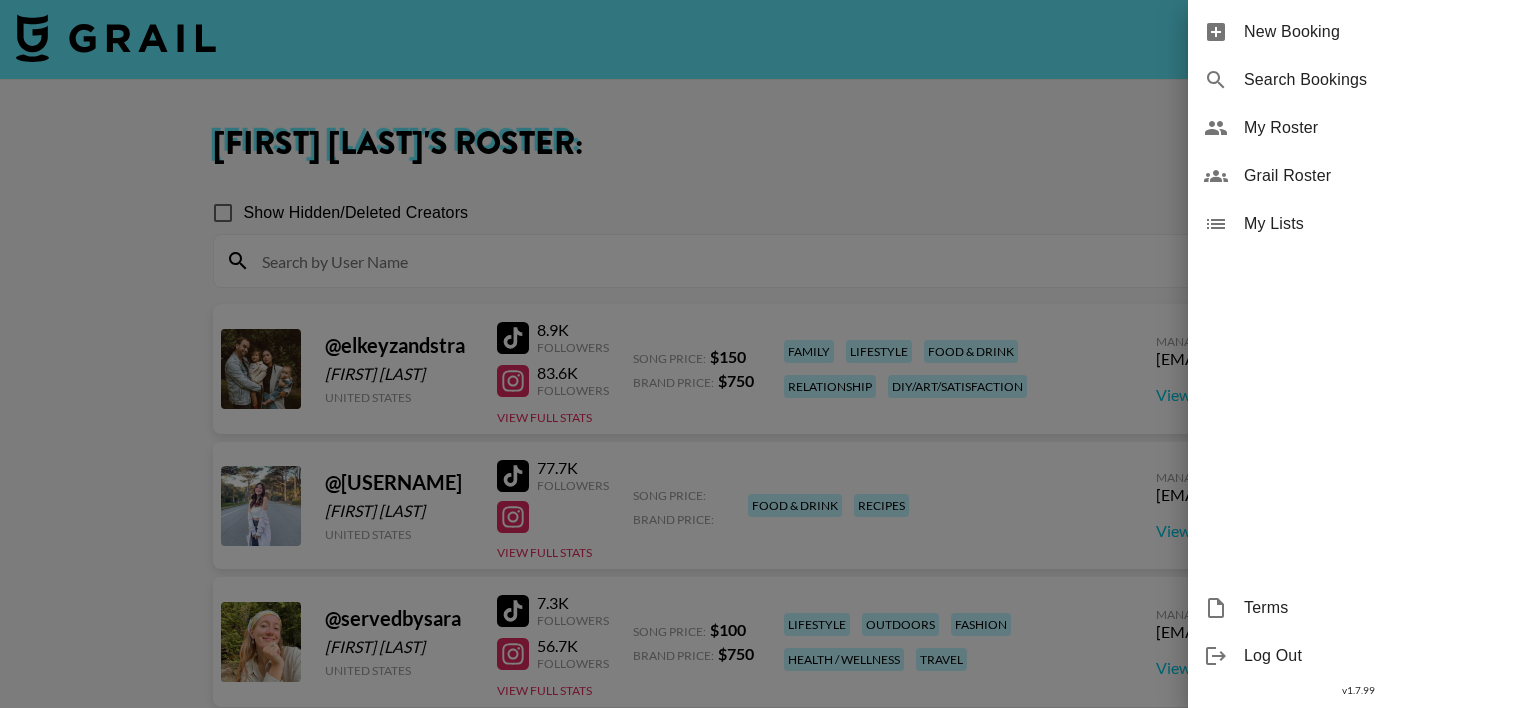 click at bounding box center [764, 354] 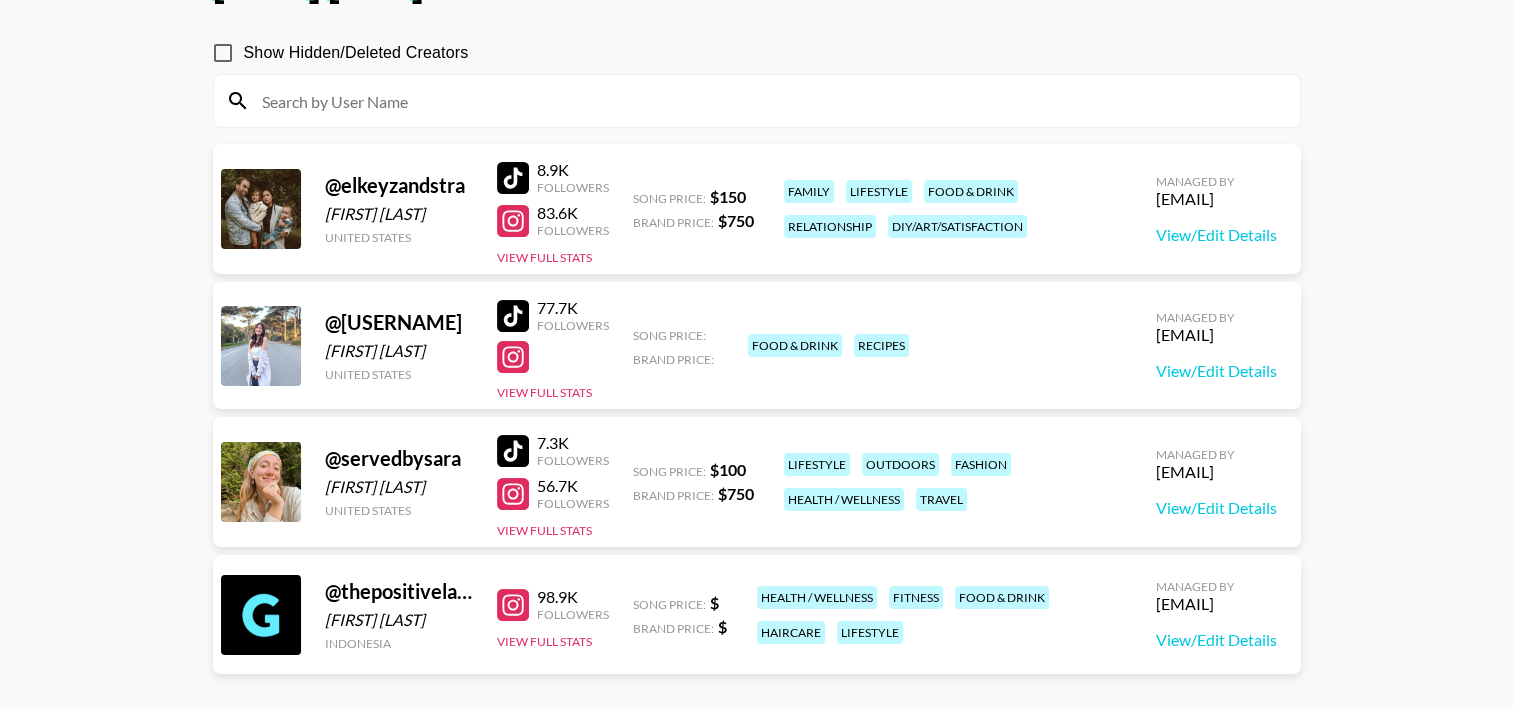 scroll, scrollTop: 169, scrollLeft: 0, axis: vertical 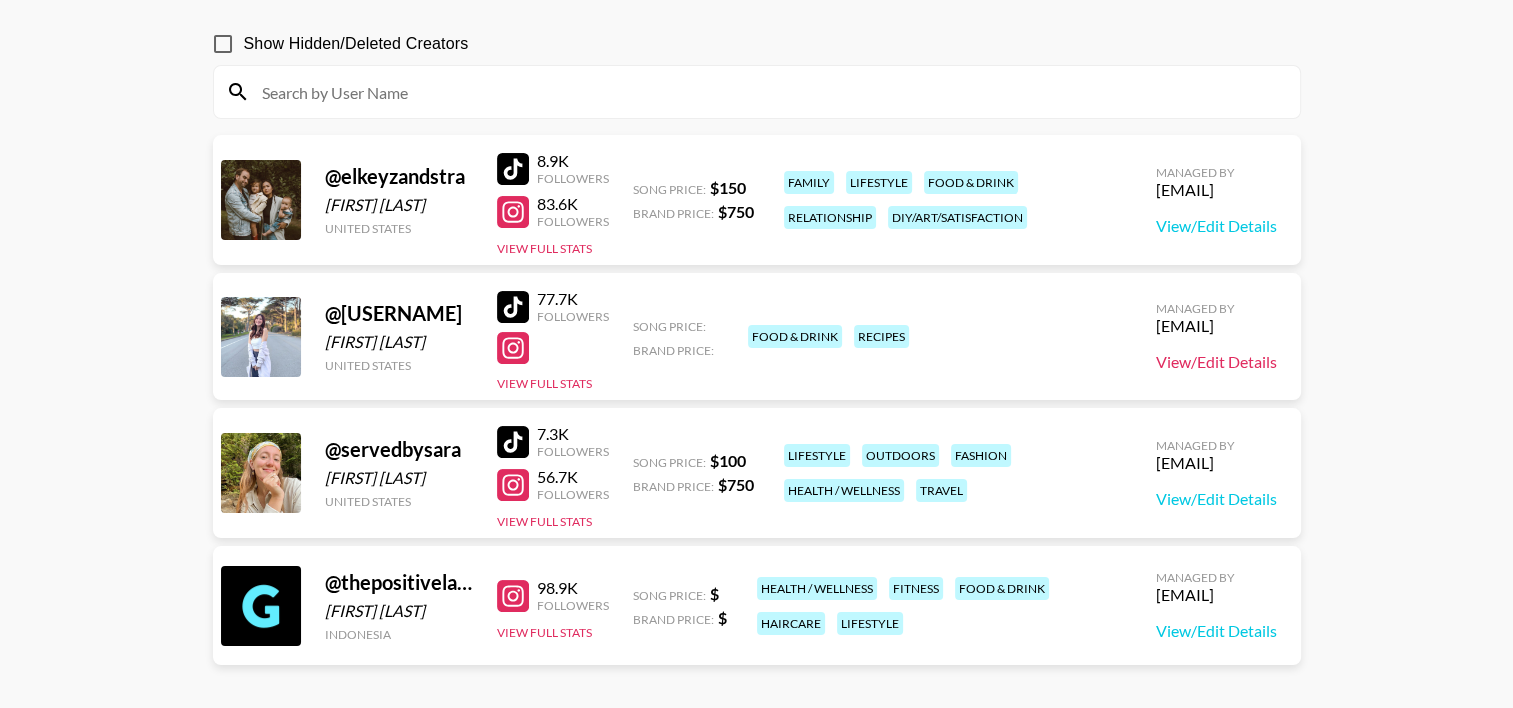 click on "View/Edit Details" at bounding box center [1216, 362] 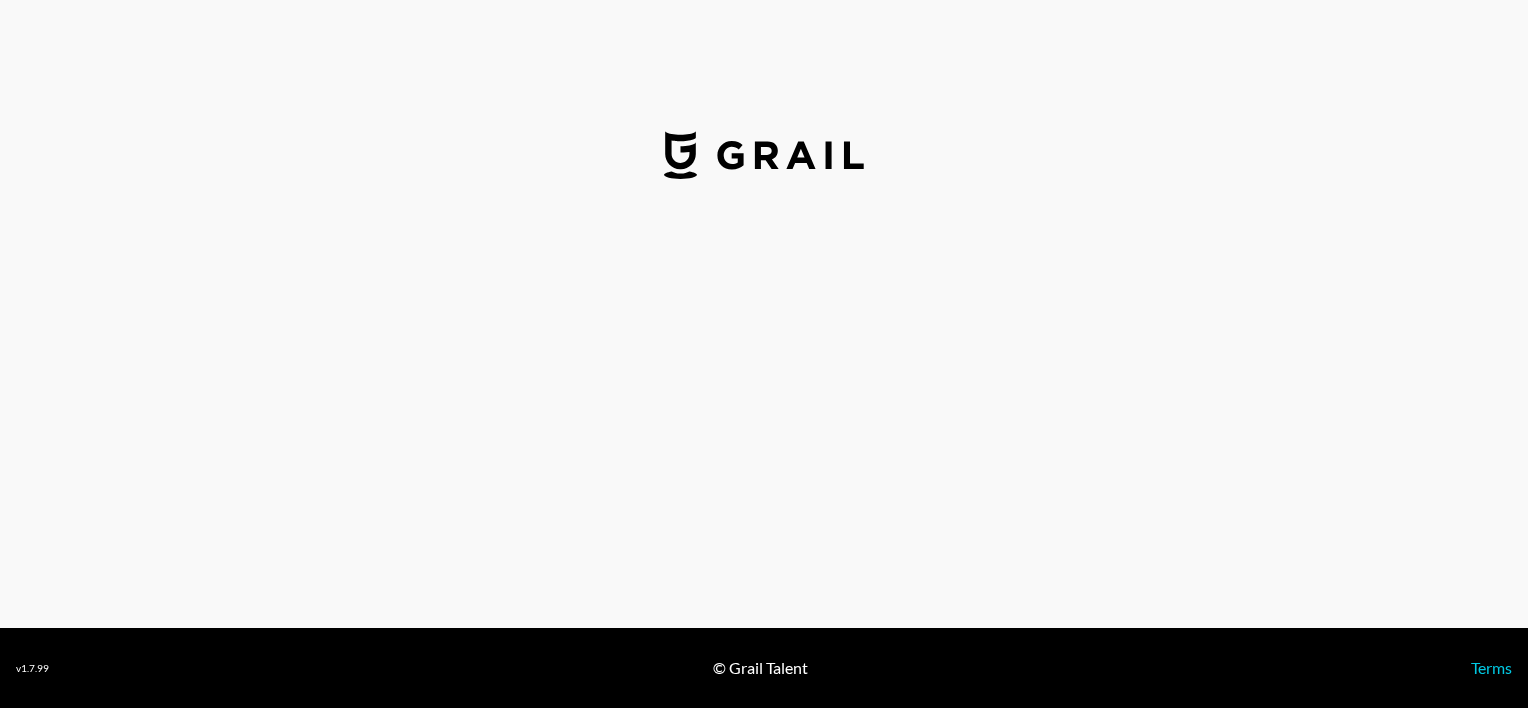 select on "USD" 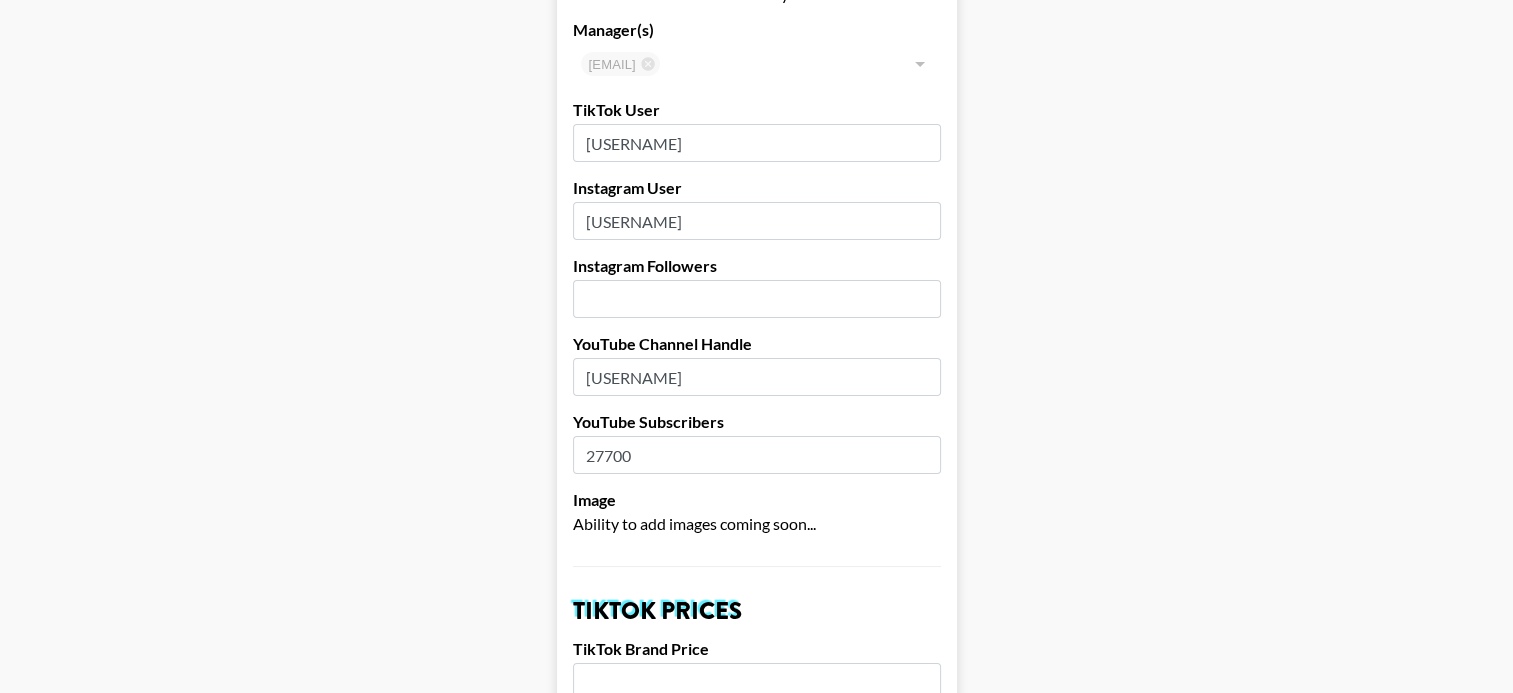 scroll, scrollTop: 179, scrollLeft: 0, axis: vertical 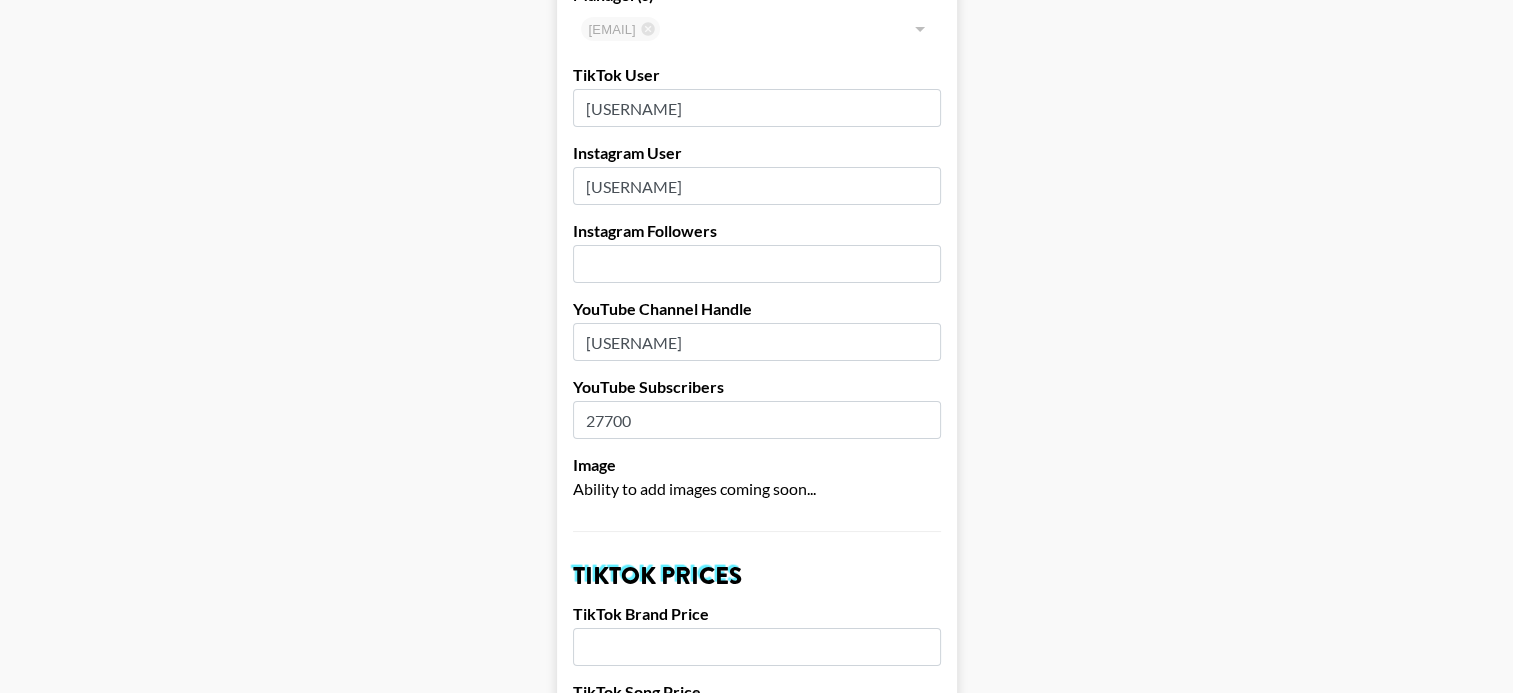 click at bounding box center (757, 264) 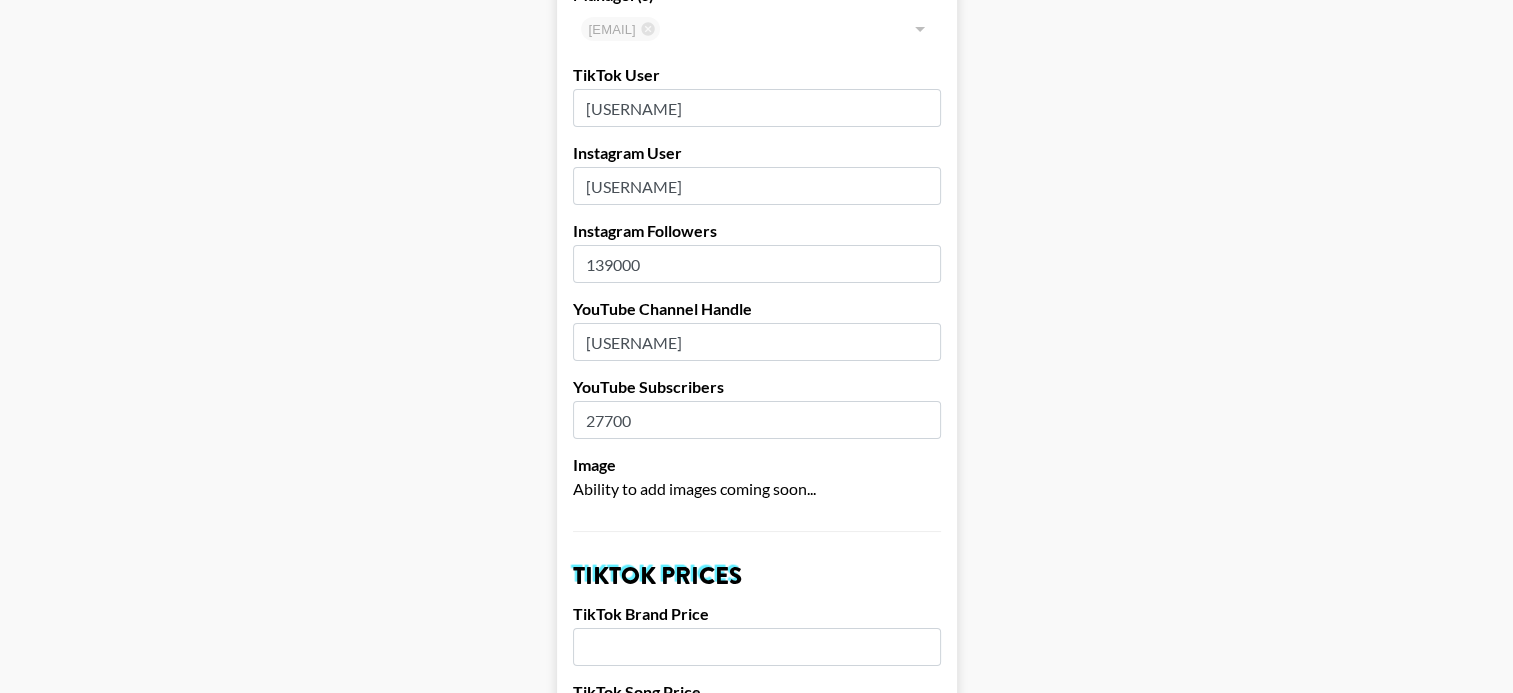 type on "139000" 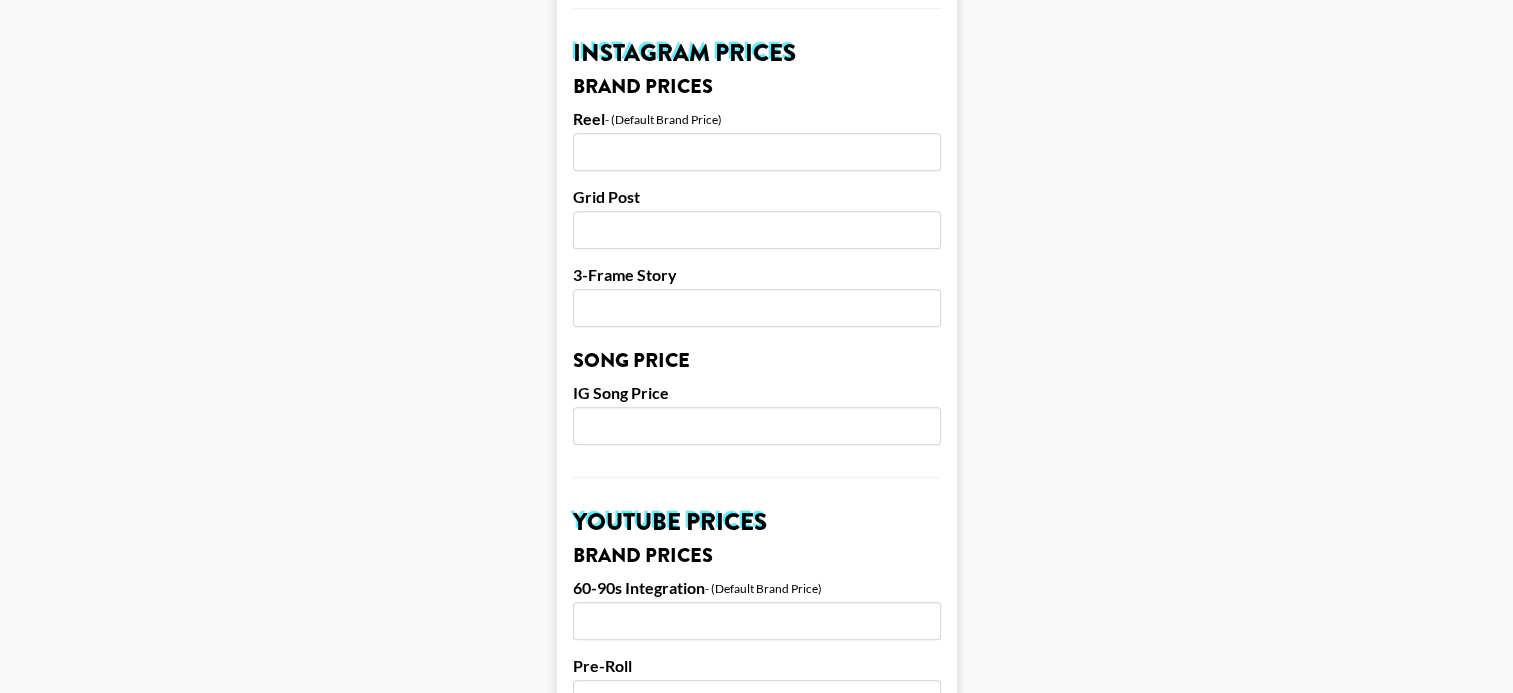 scroll, scrollTop: 948, scrollLeft: 0, axis: vertical 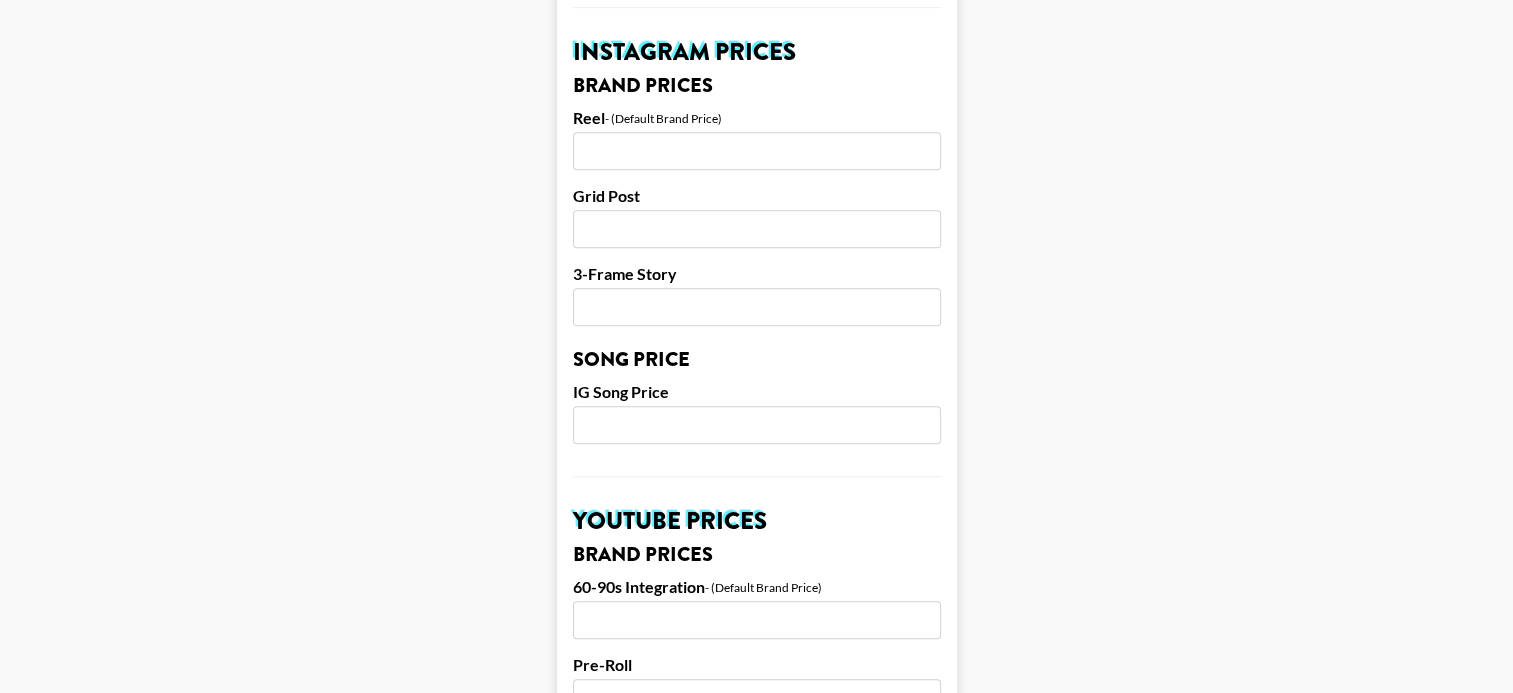 click at bounding box center (757, 151) 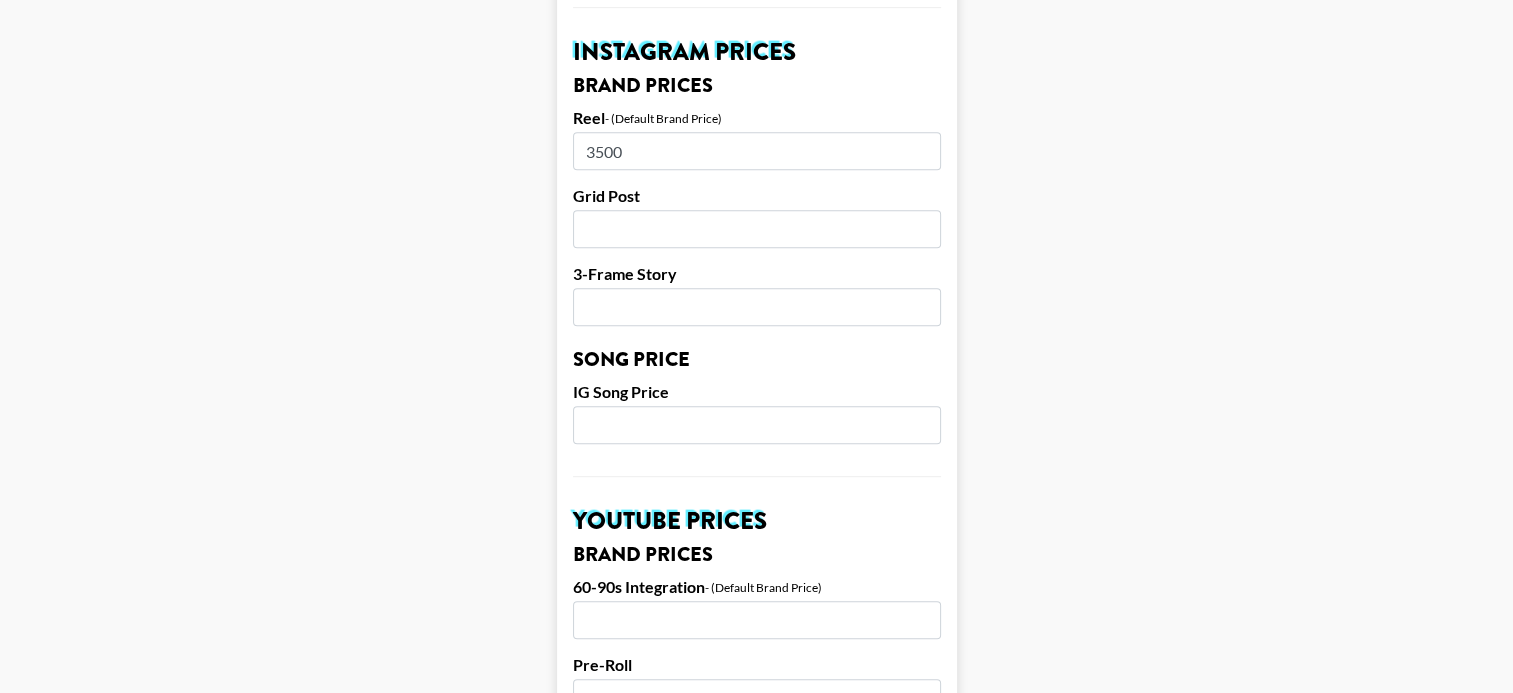 type on "3500" 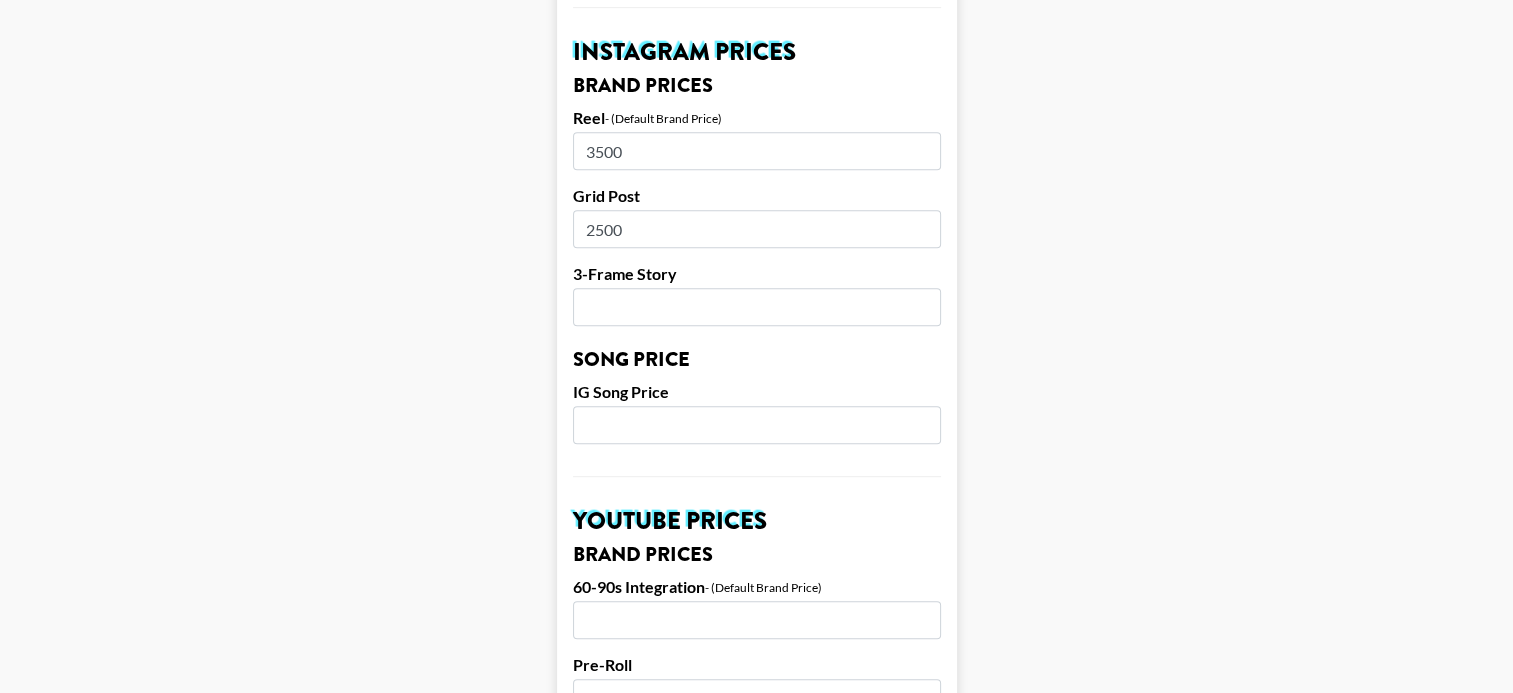 type on "2500" 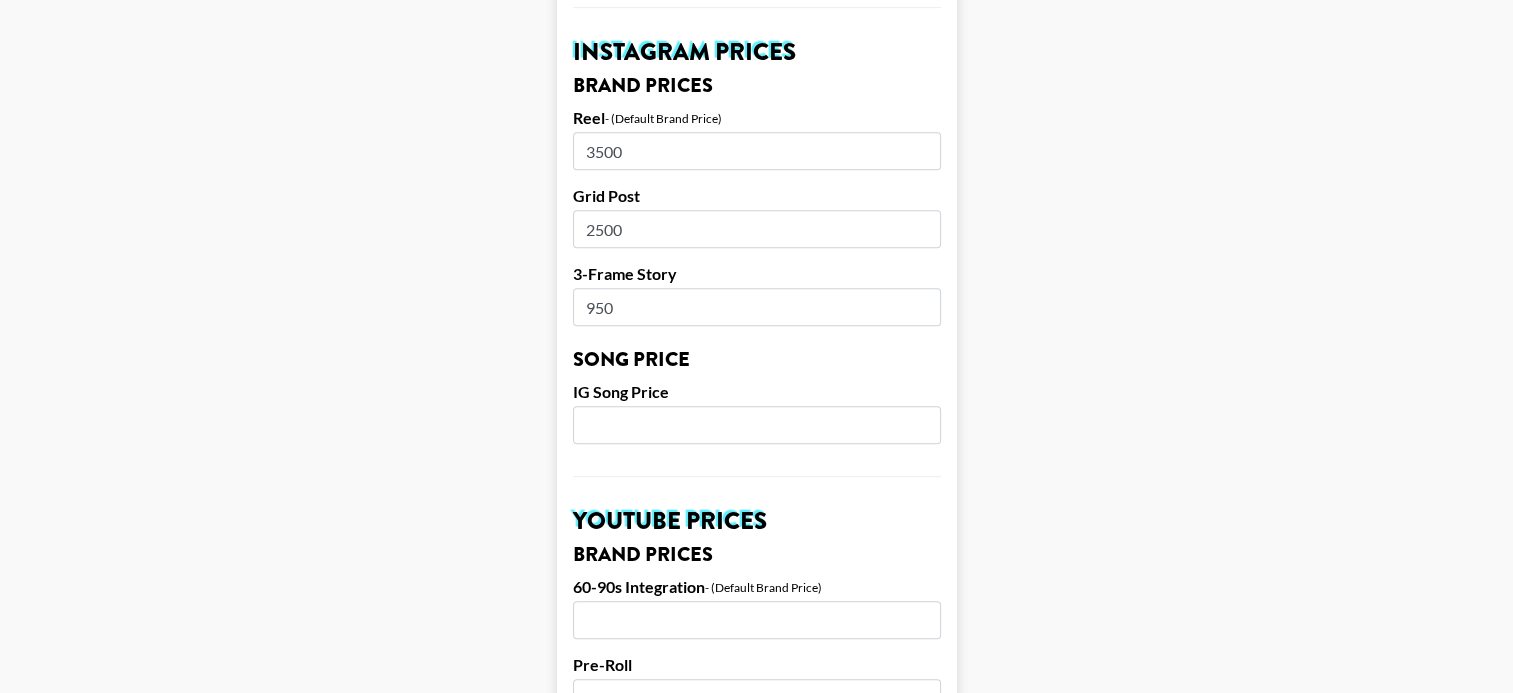 type on "950" 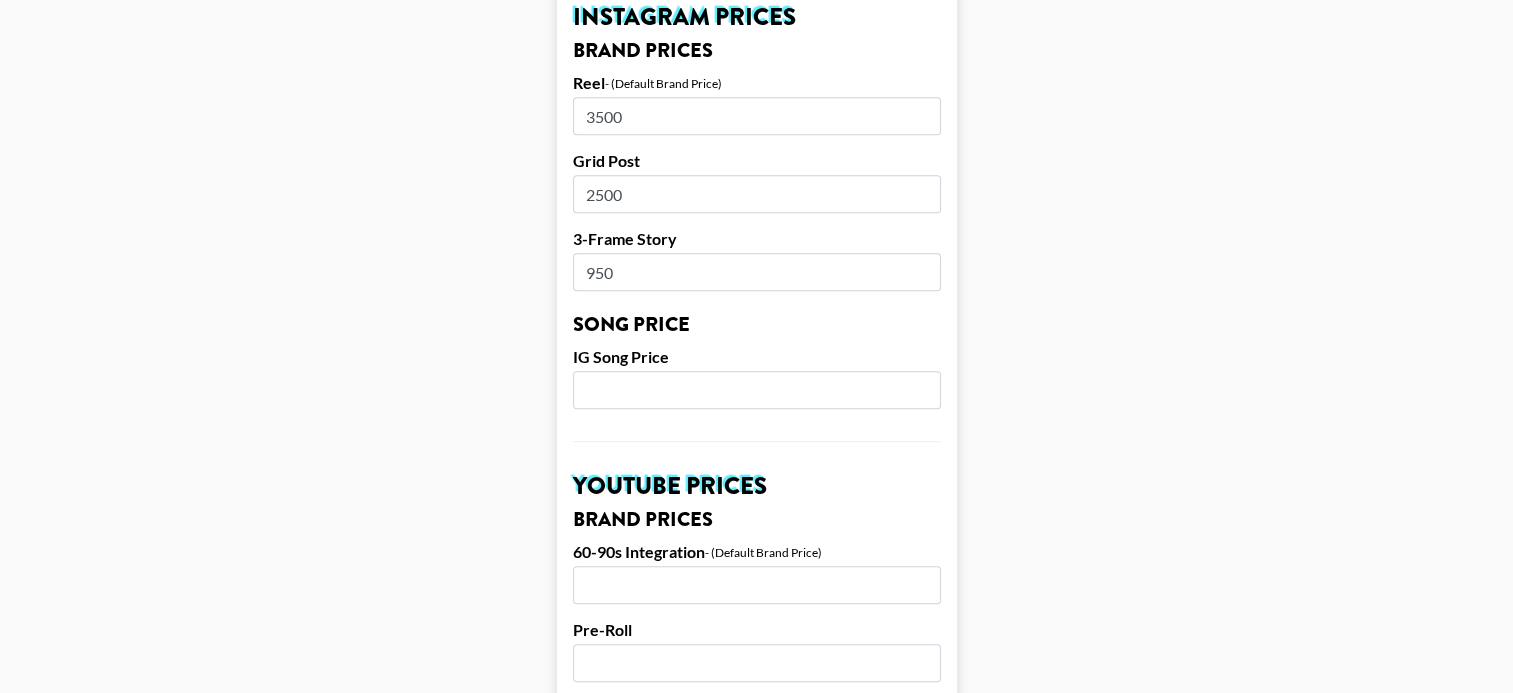 scroll, scrollTop: 984, scrollLeft: 0, axis: vertical 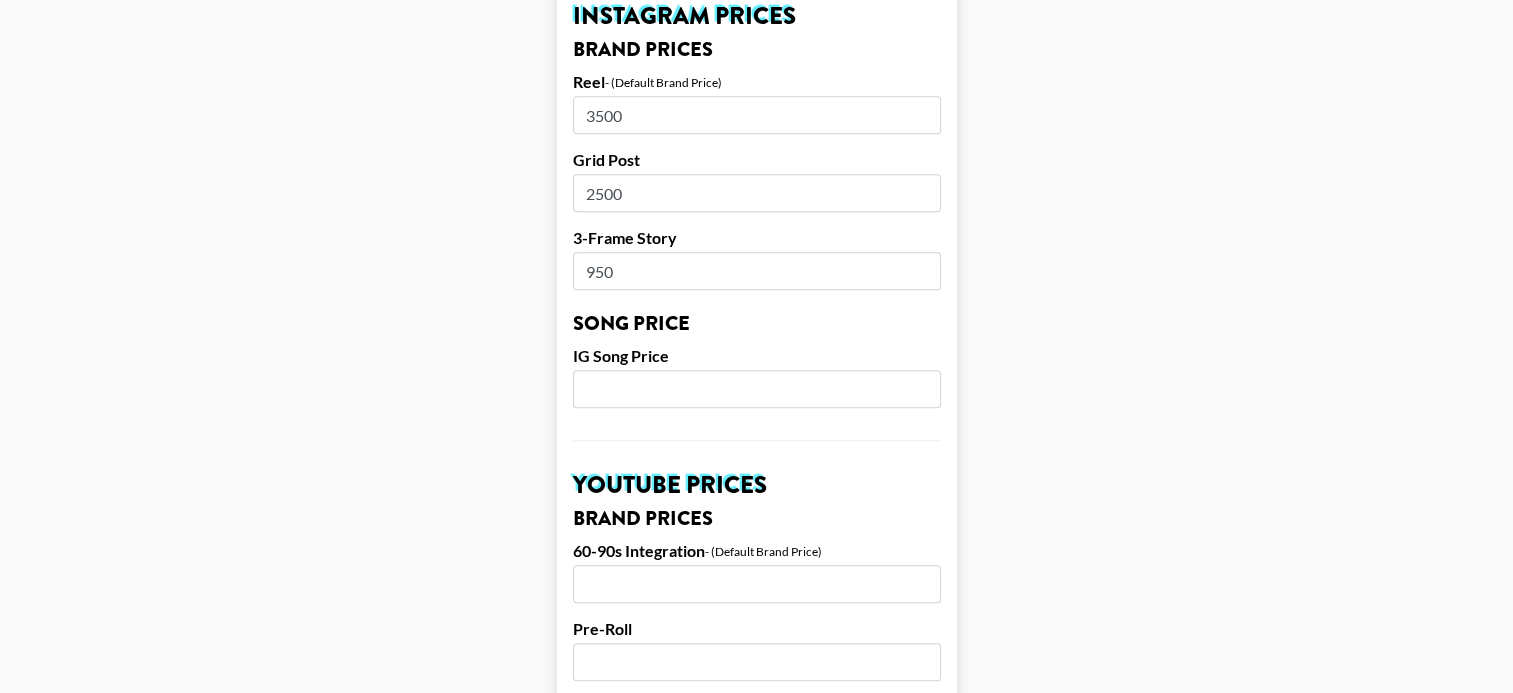 click at bounding box center [757, 389] 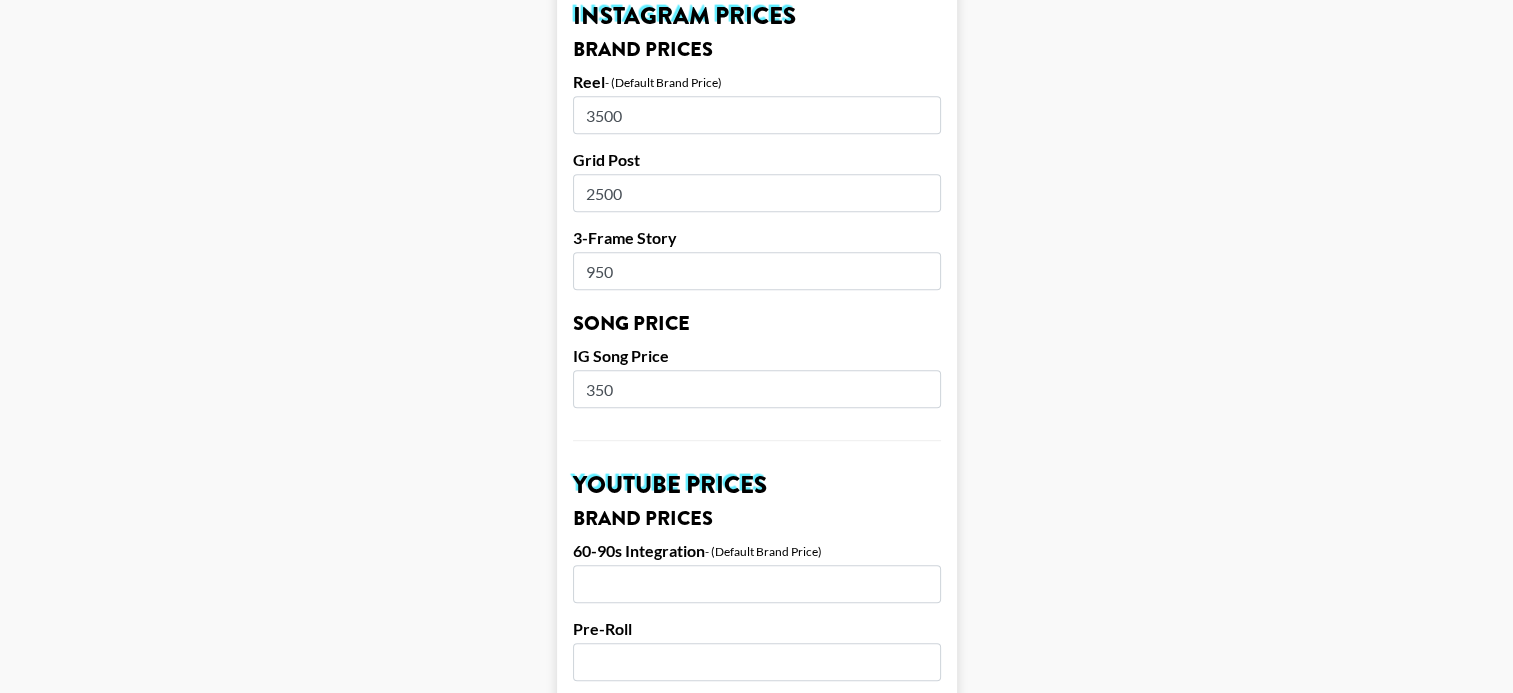 type on "350" 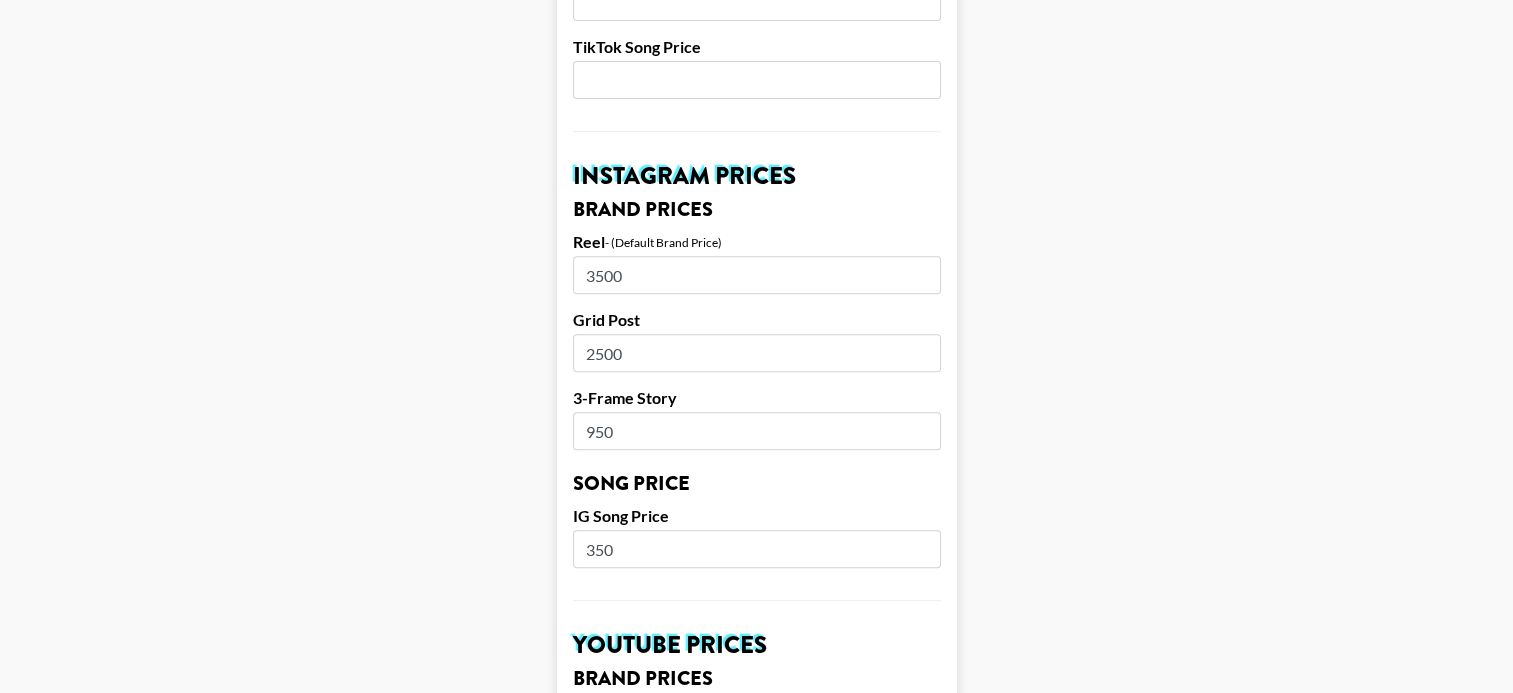 scroll, scrollTop: 618, scrollLeft: 0, axis: vertical 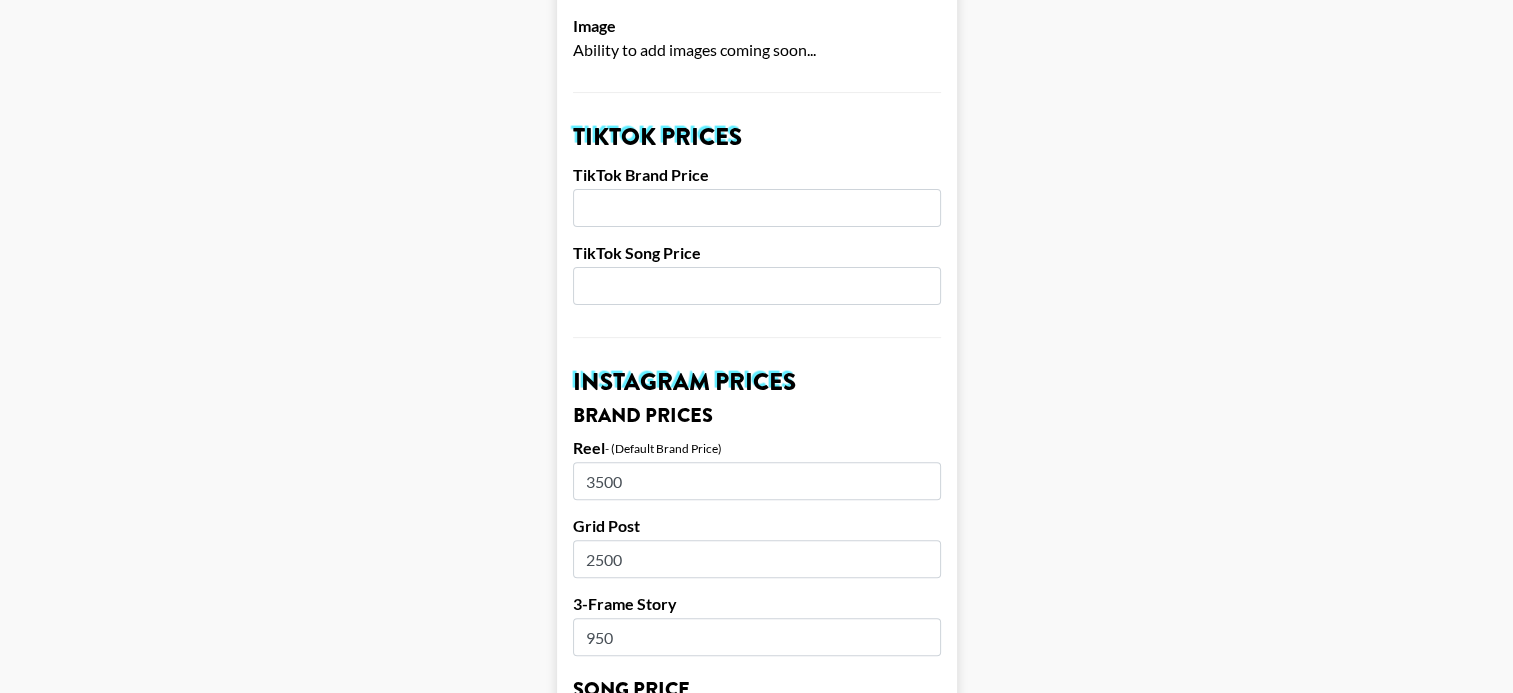 click at bounding box center [757, 286] 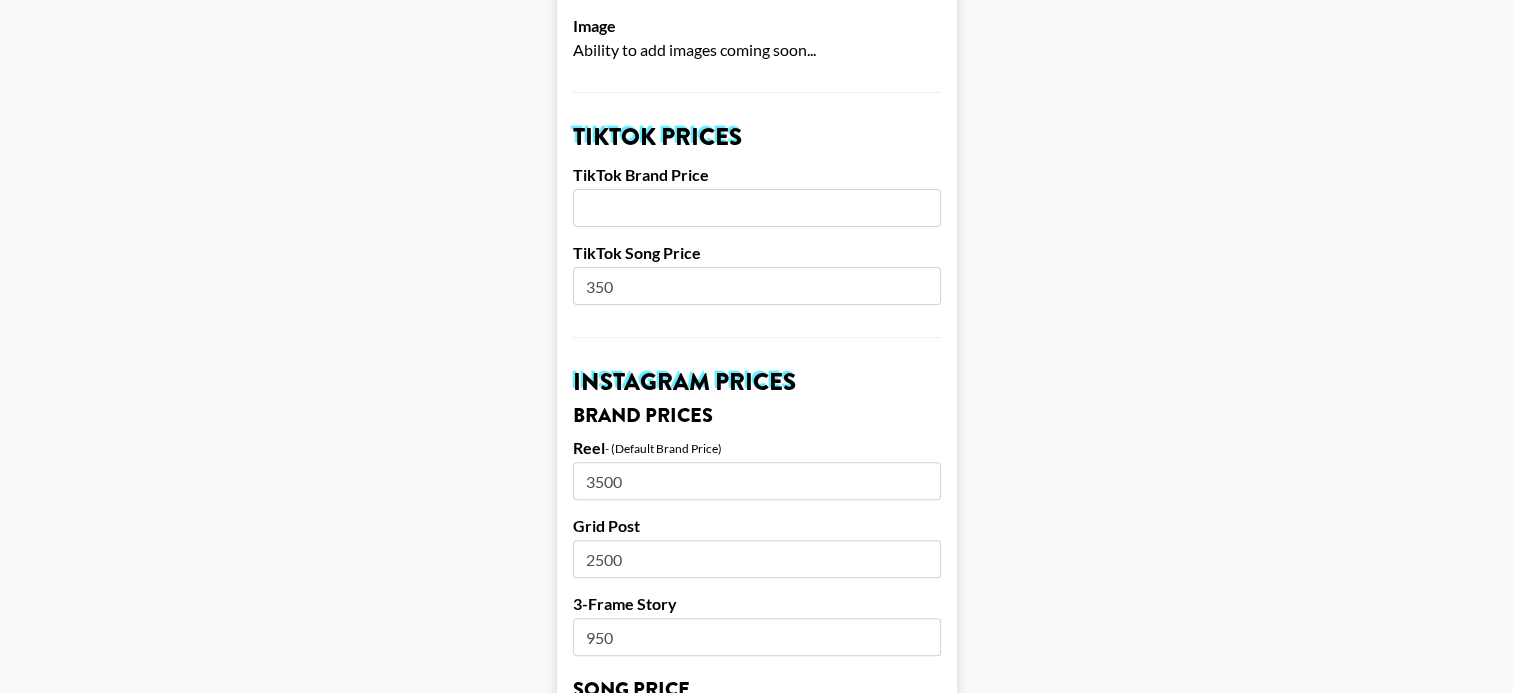 type on "350" 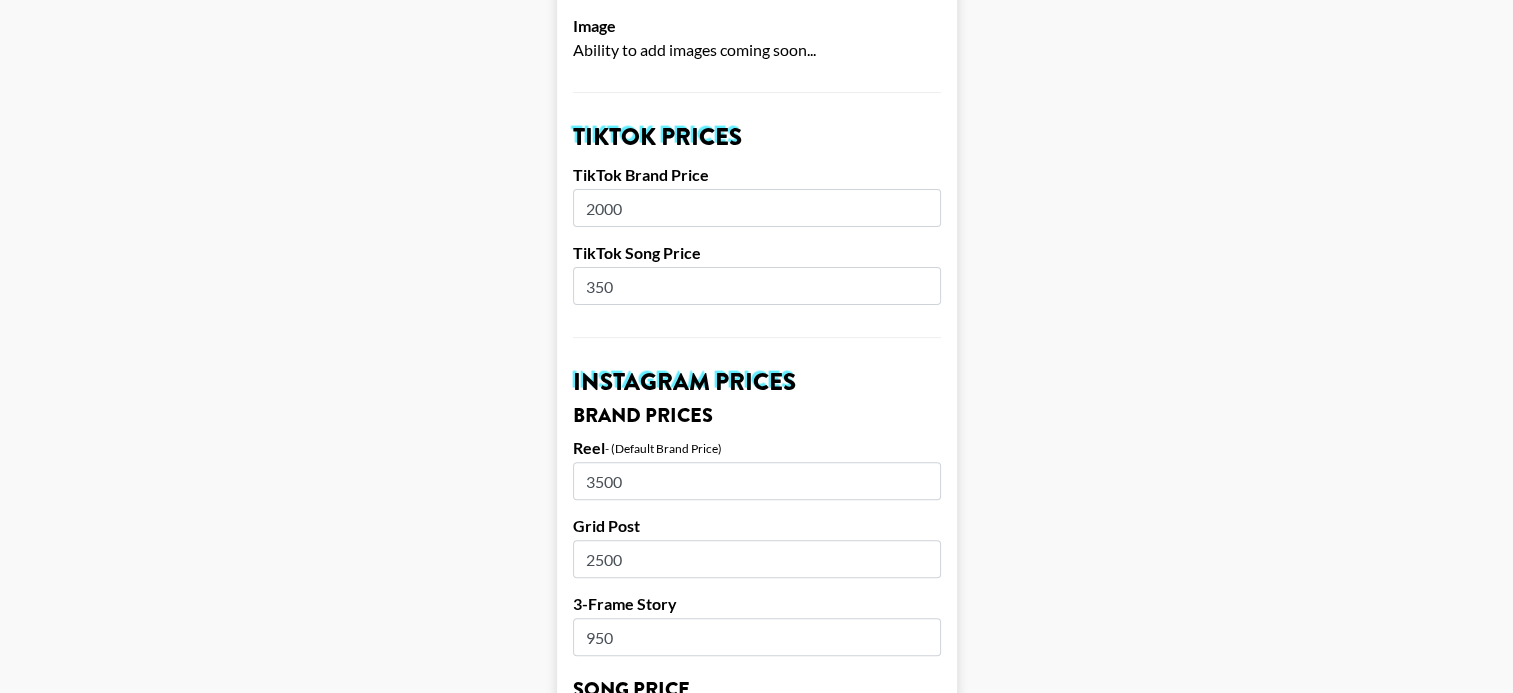 type on "2000" 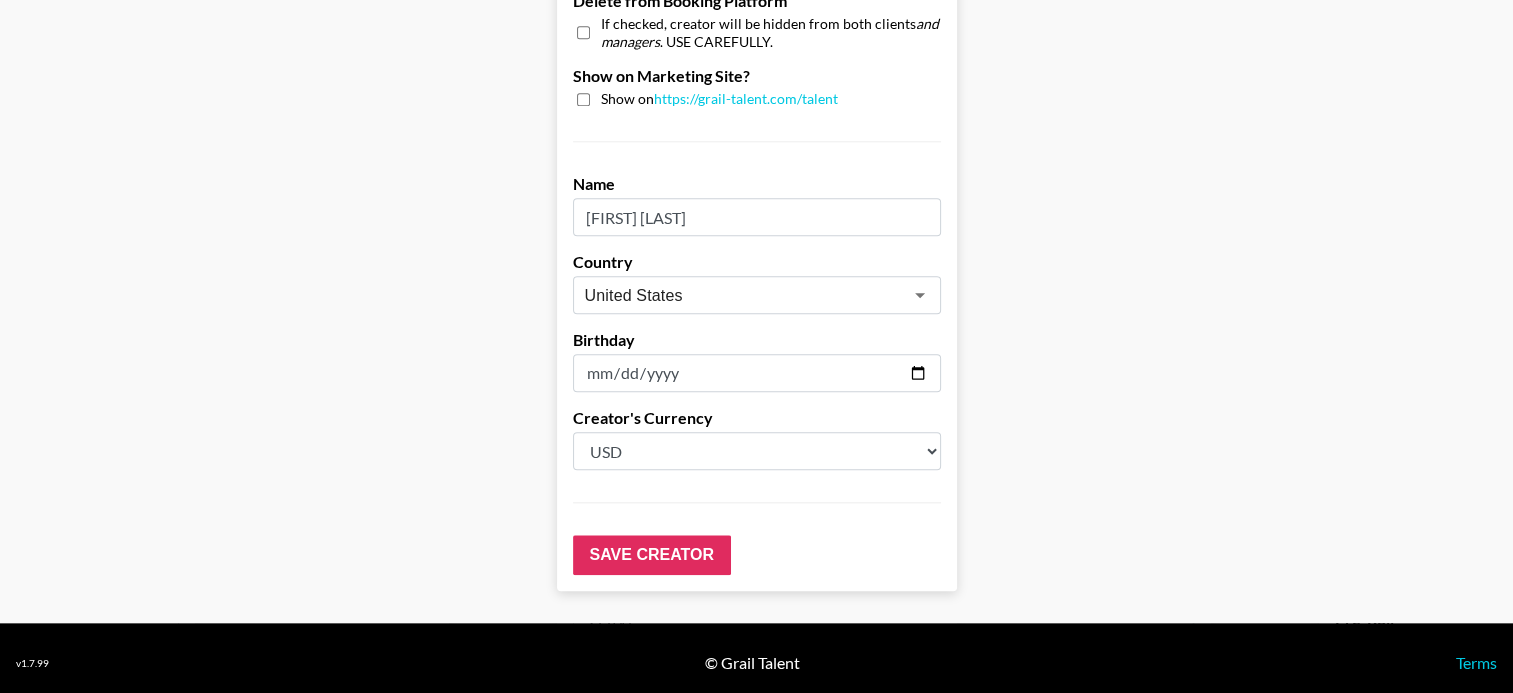 scroll, scrollTop: 2019, scrollLeft: 0, axis: vertical 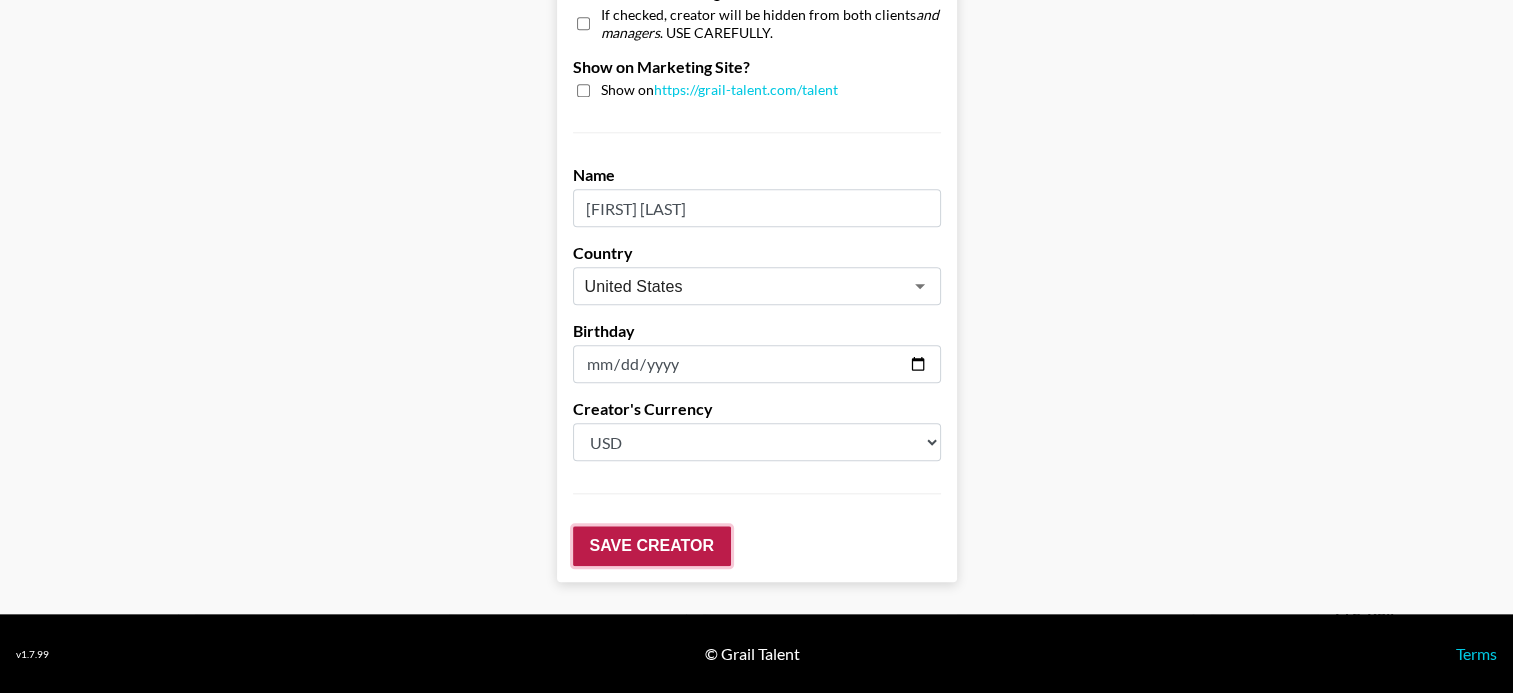 click on "Save Creator" at bounding box center (652, 546) 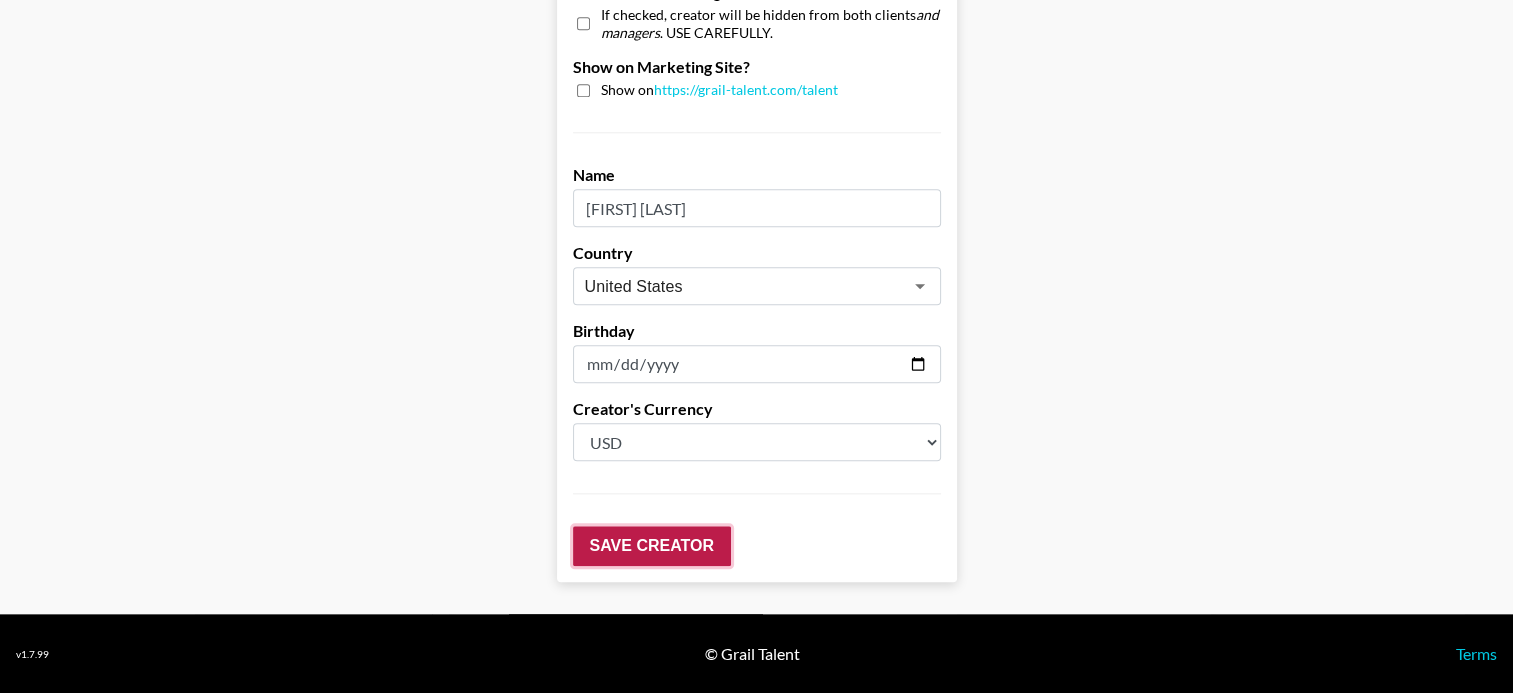 click on "Save Creator" at bounding box center [652, 546] 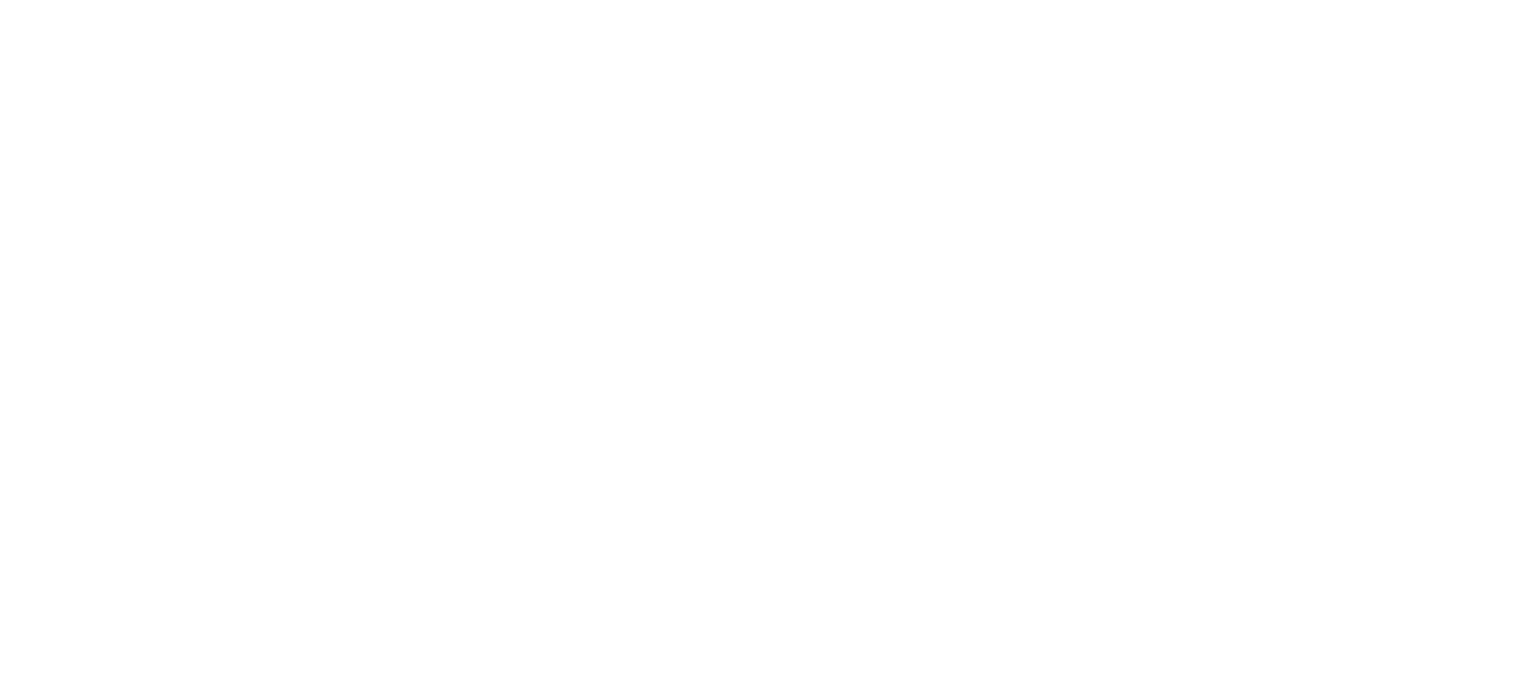 scroll, scrollTop: 0, scrollLeft: 0, axis: both 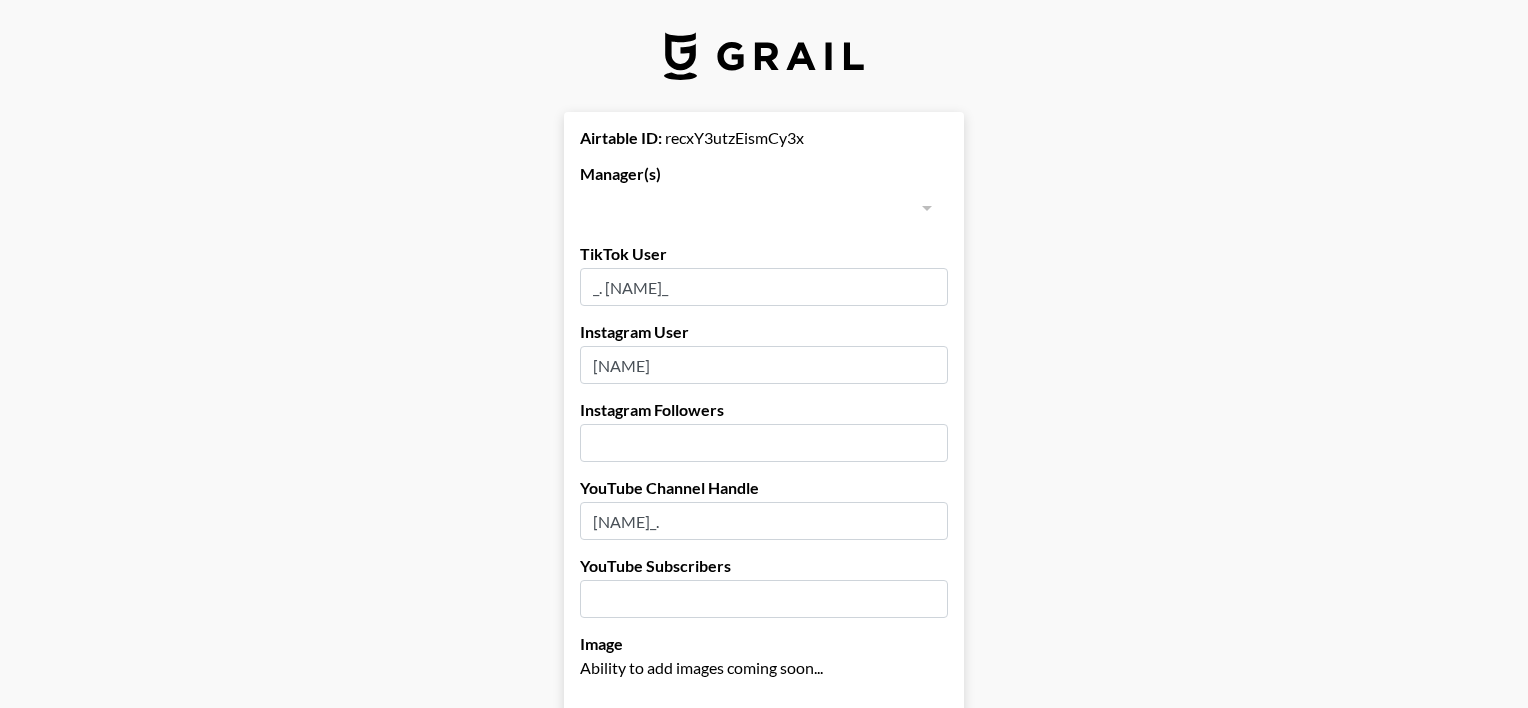 type on "United States" 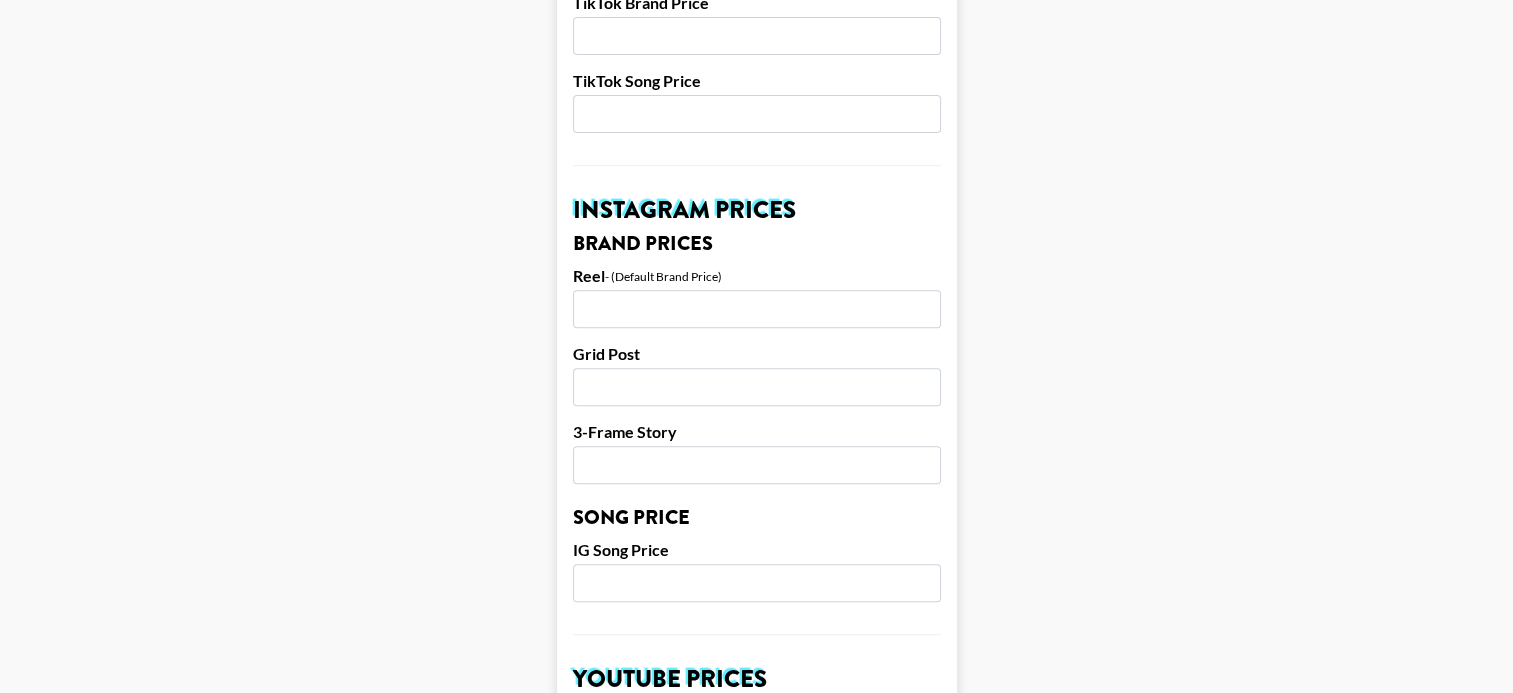 scroll, scrollTop: 792, scrollLeft: 0, axis: vertical 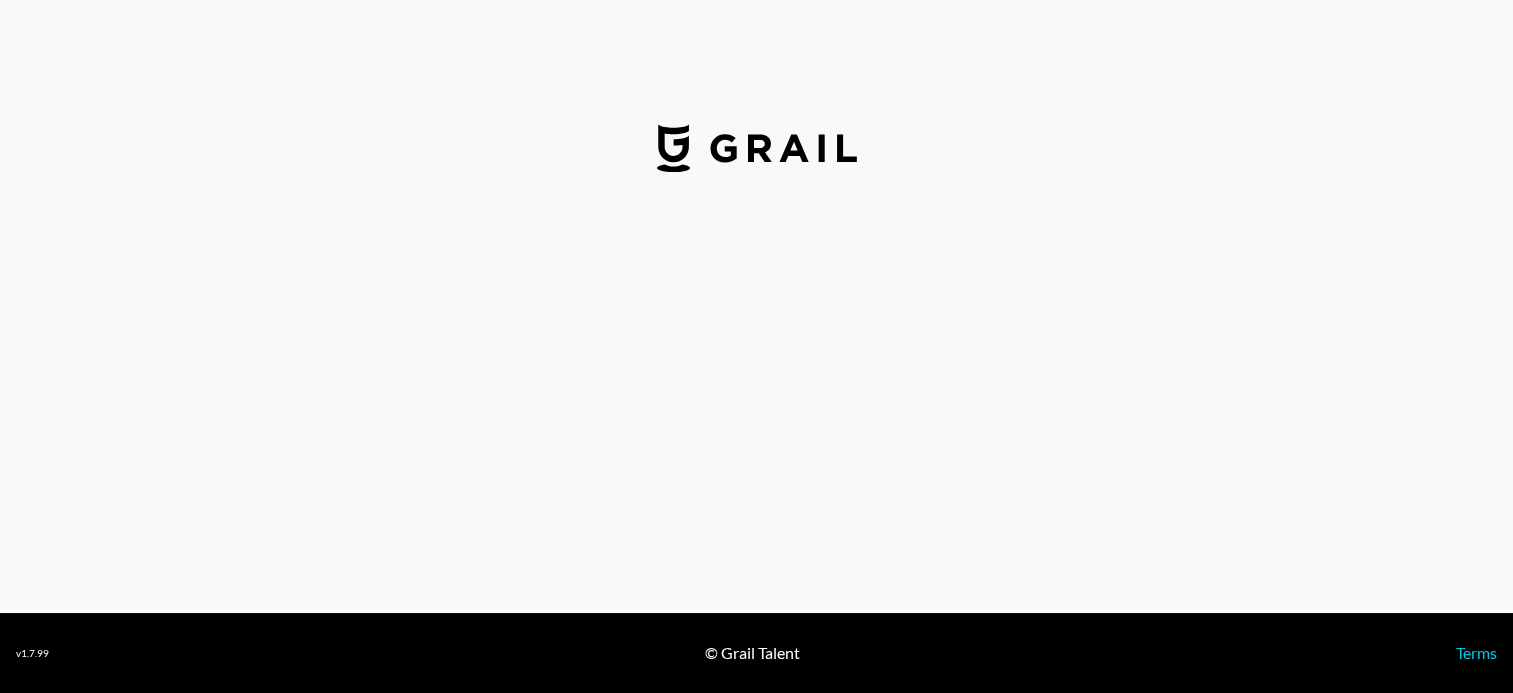 select on "USD" 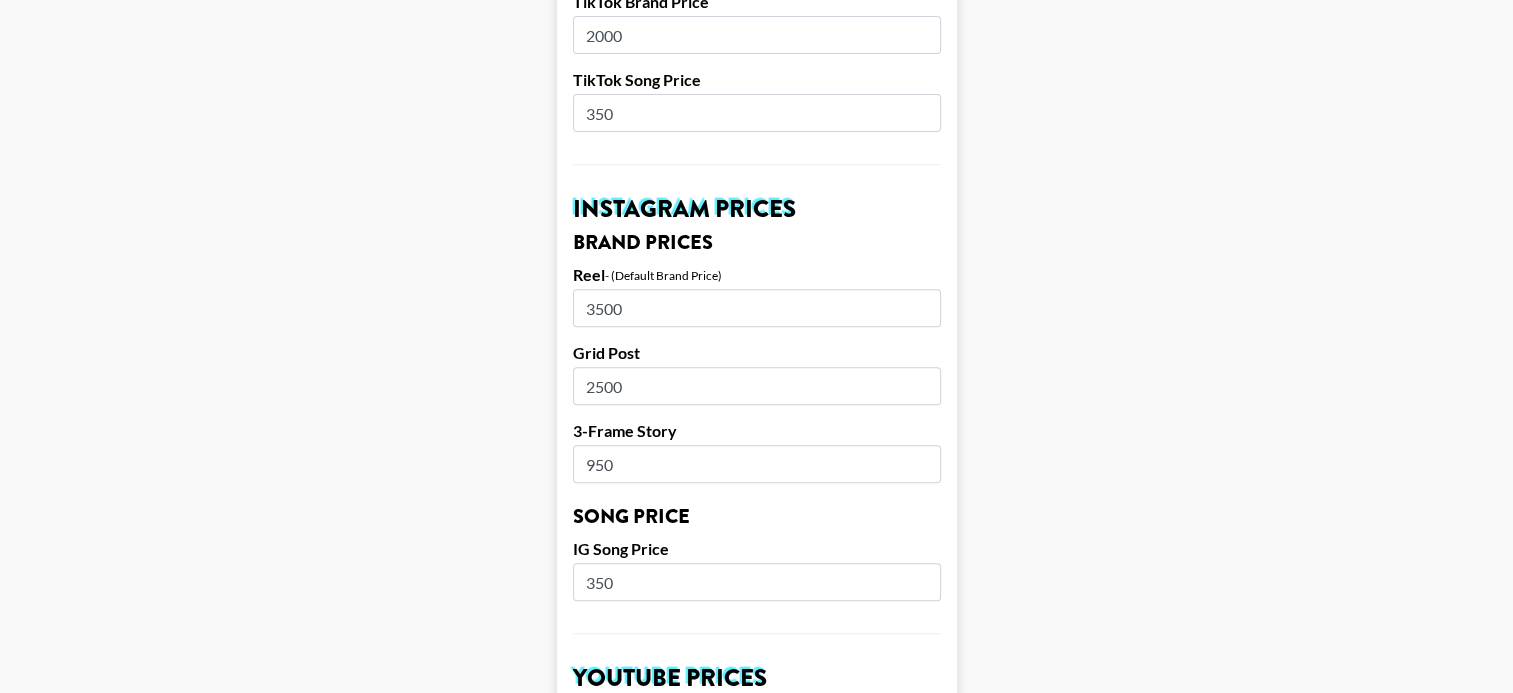 scroll, scrollTop: 963, scrollLeft: 0, axis: vertical 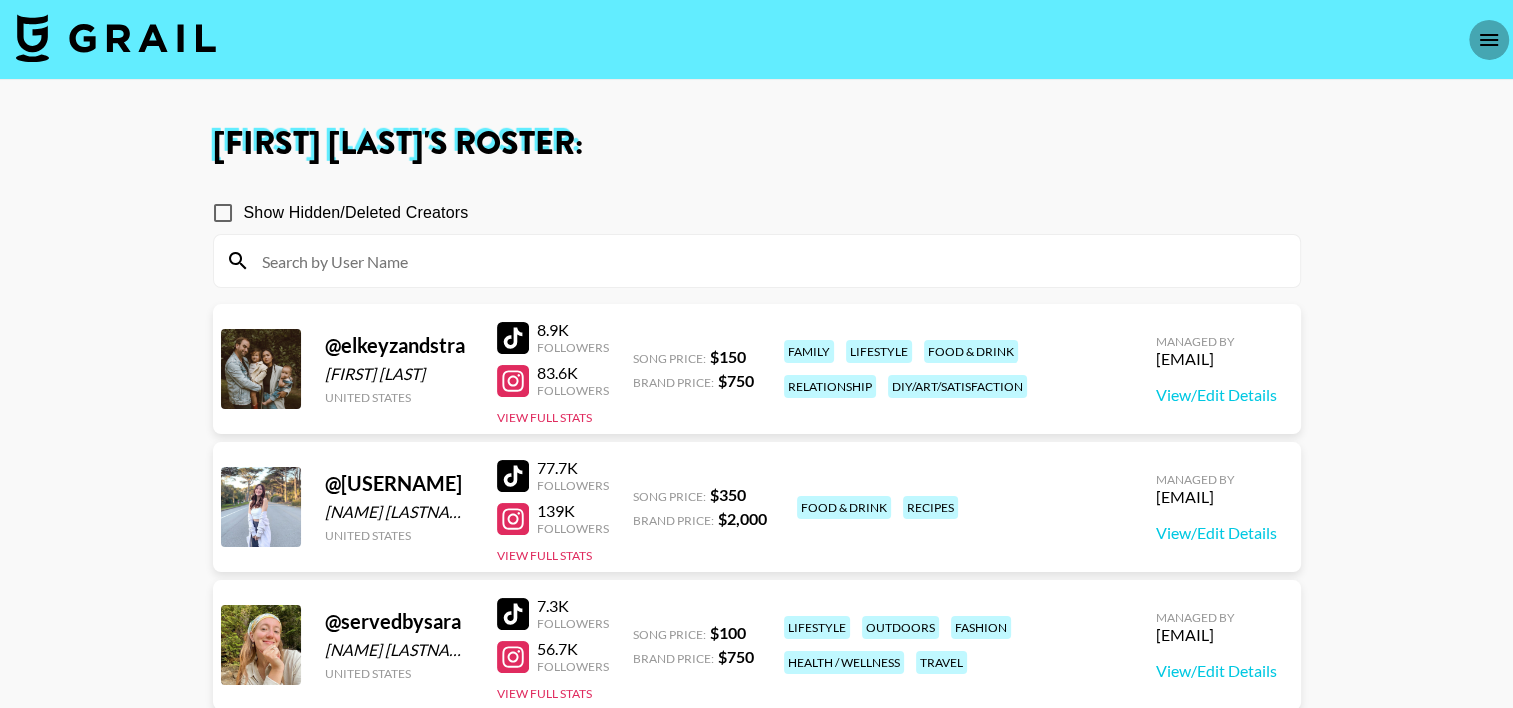 click 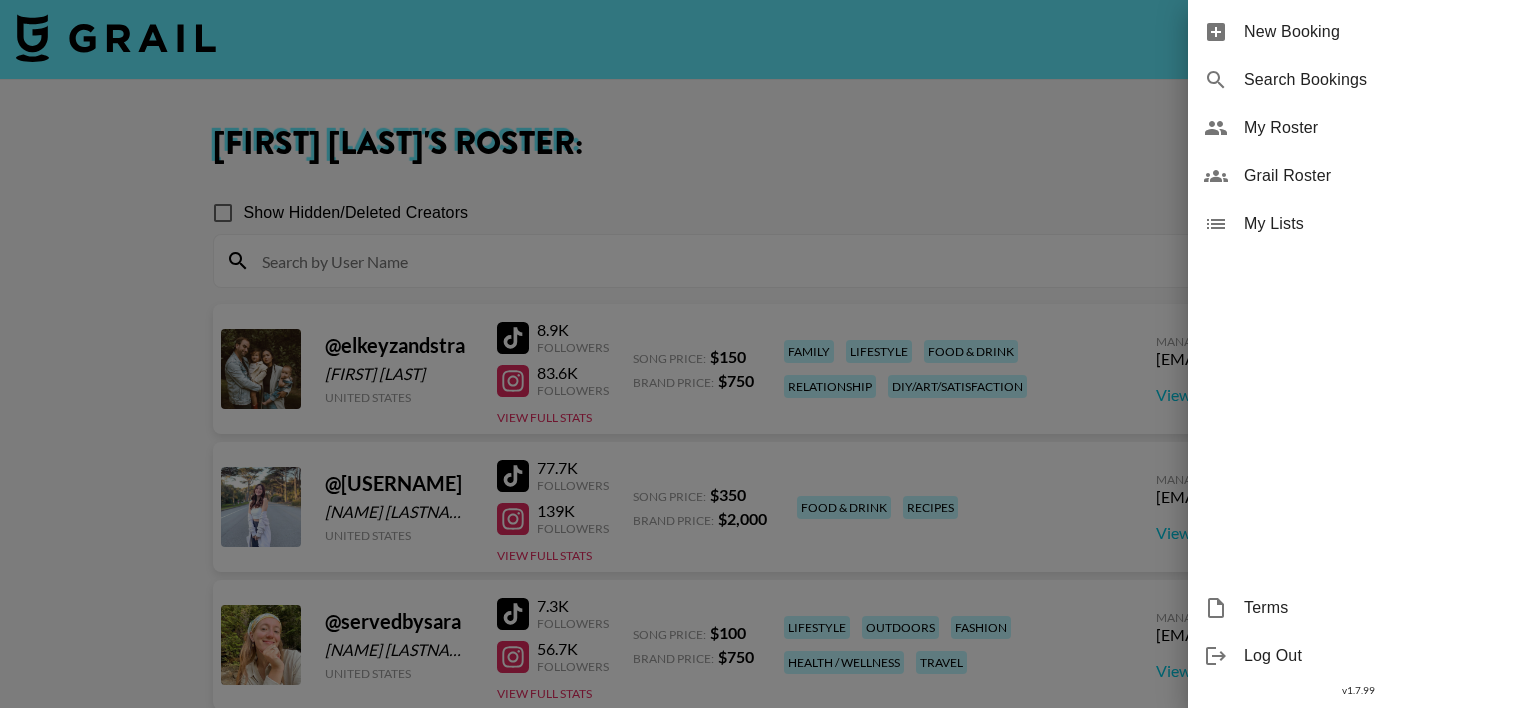 drag, startPoint x: 1292, startPoint y: 169, endPoint x: 1305, endPoint y: 24, distance: 145.58159 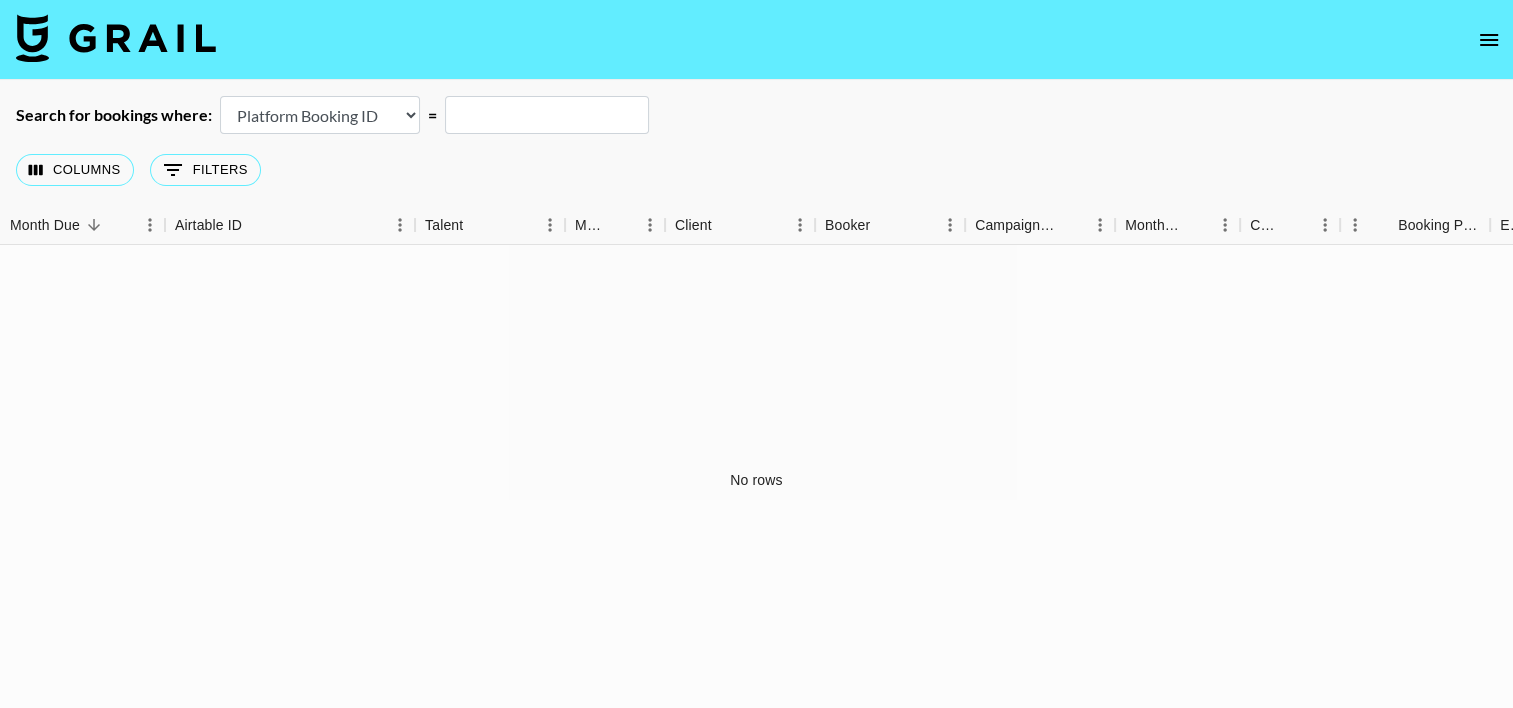 click at bounding box center [116, 38] 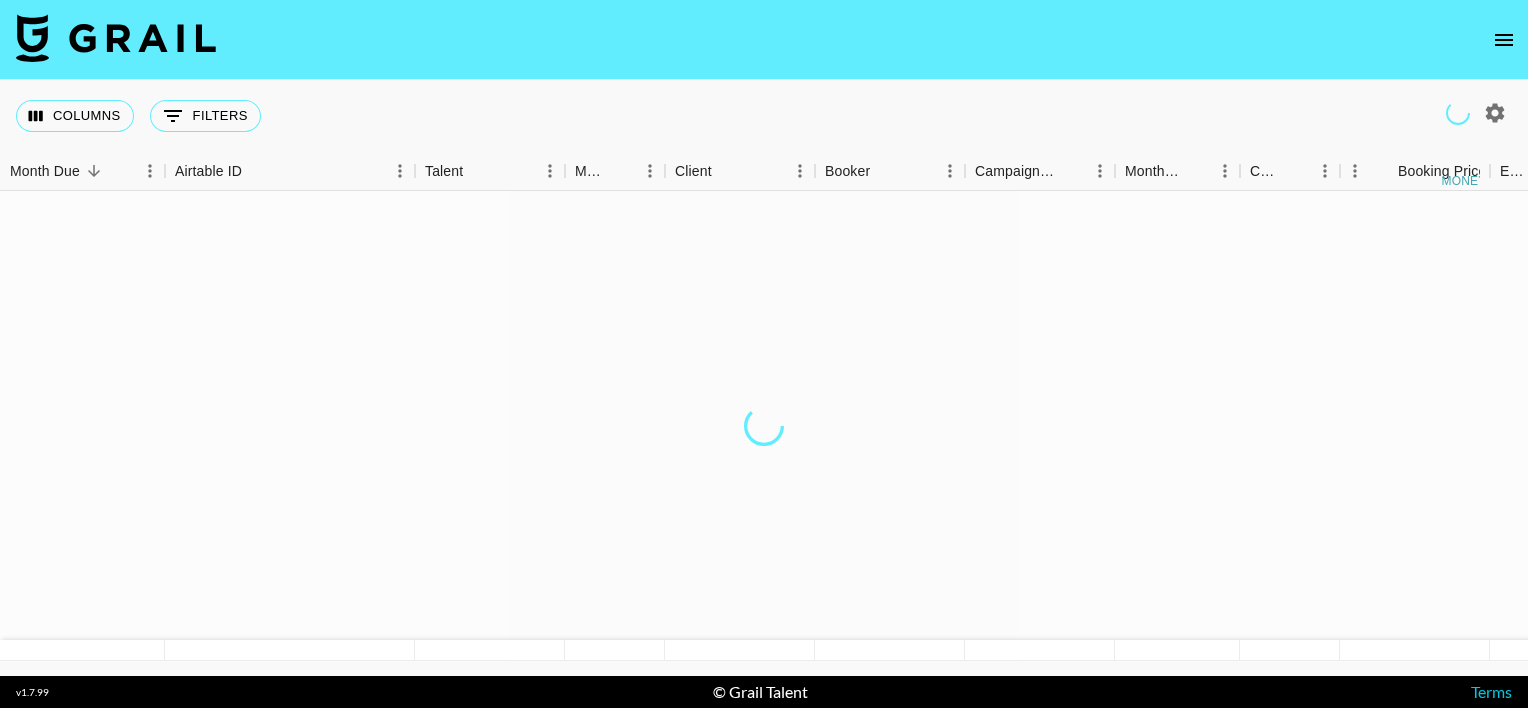 click 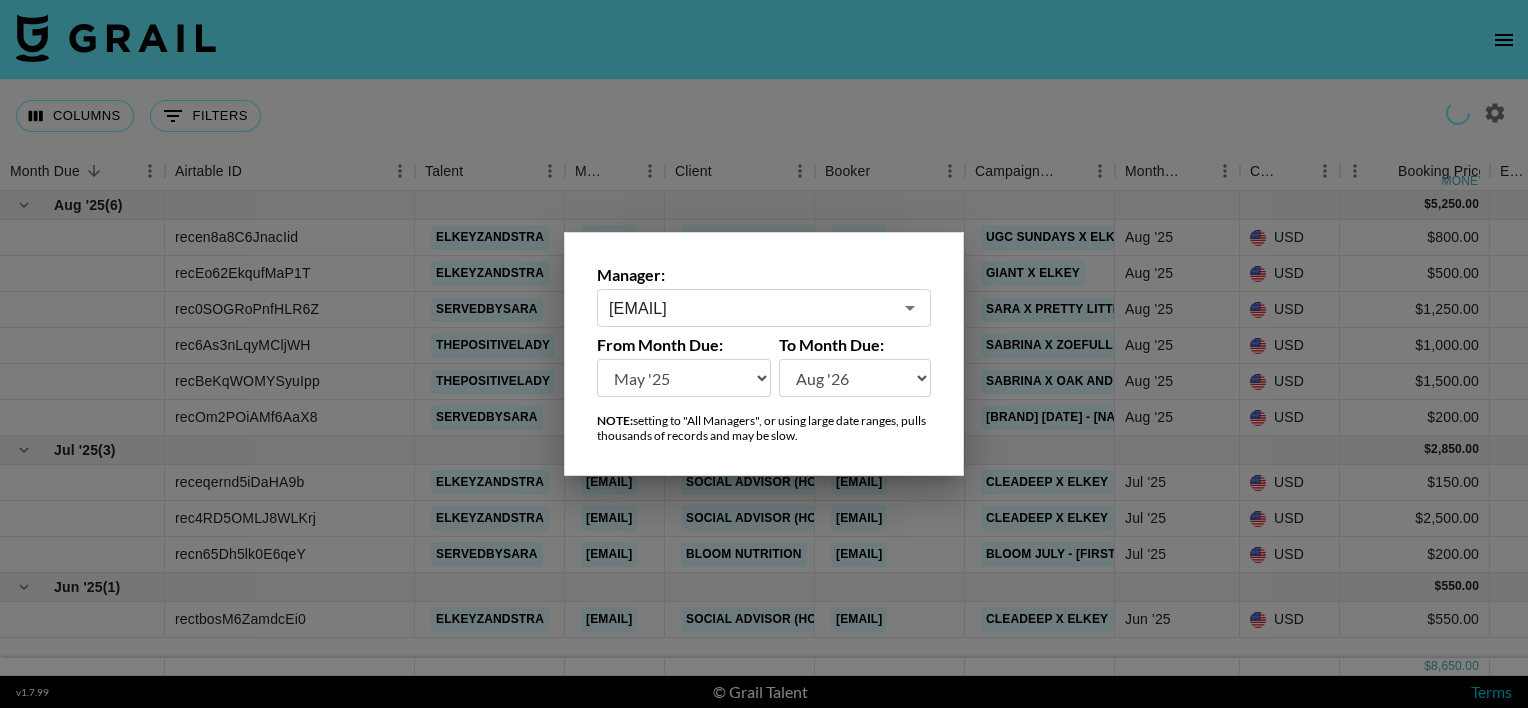 click on "[EMAIL]" at bounding box center (750, 308) 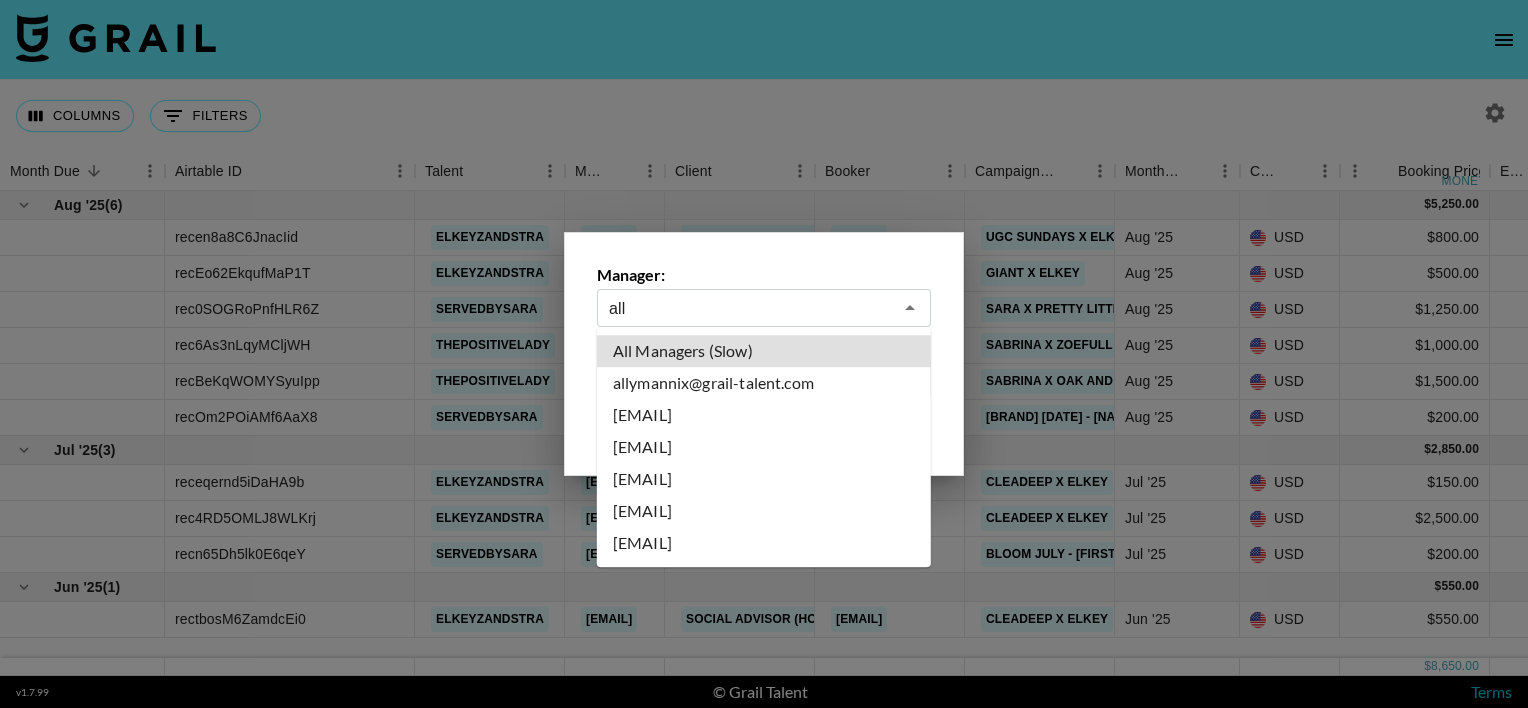 type on "All Managers (Slow)" 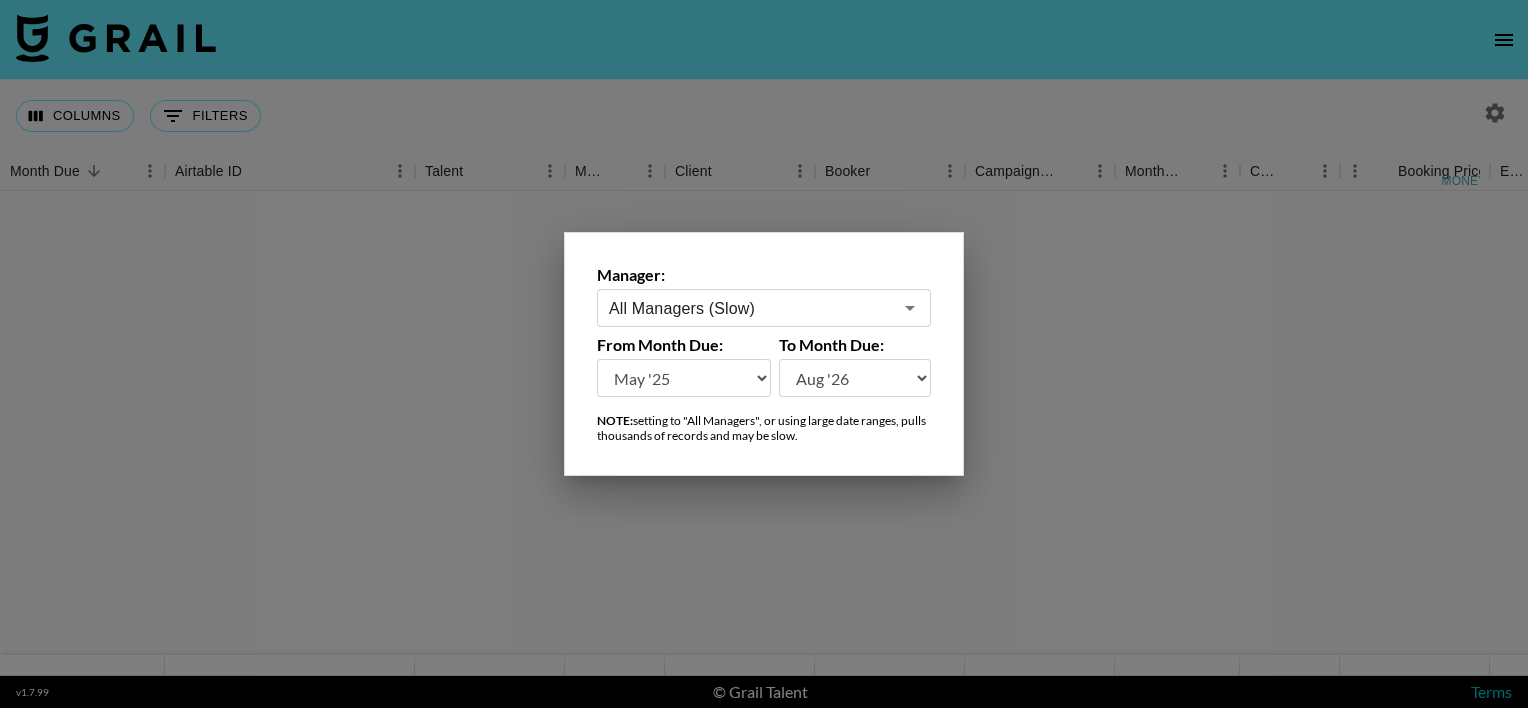 click at bounding box center [764, 354] 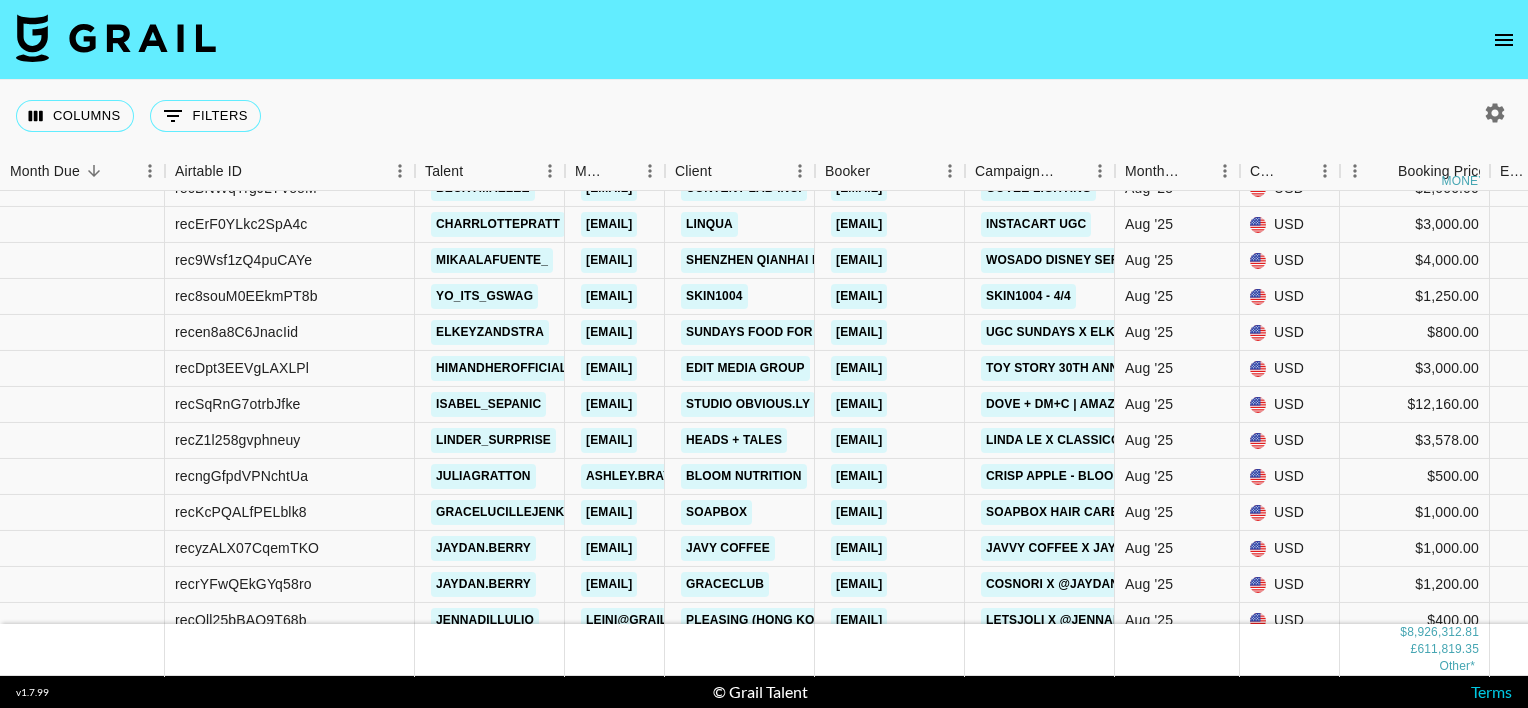 scroll, scrollTop: 9619, scrollLeft: 0, axis: vertical 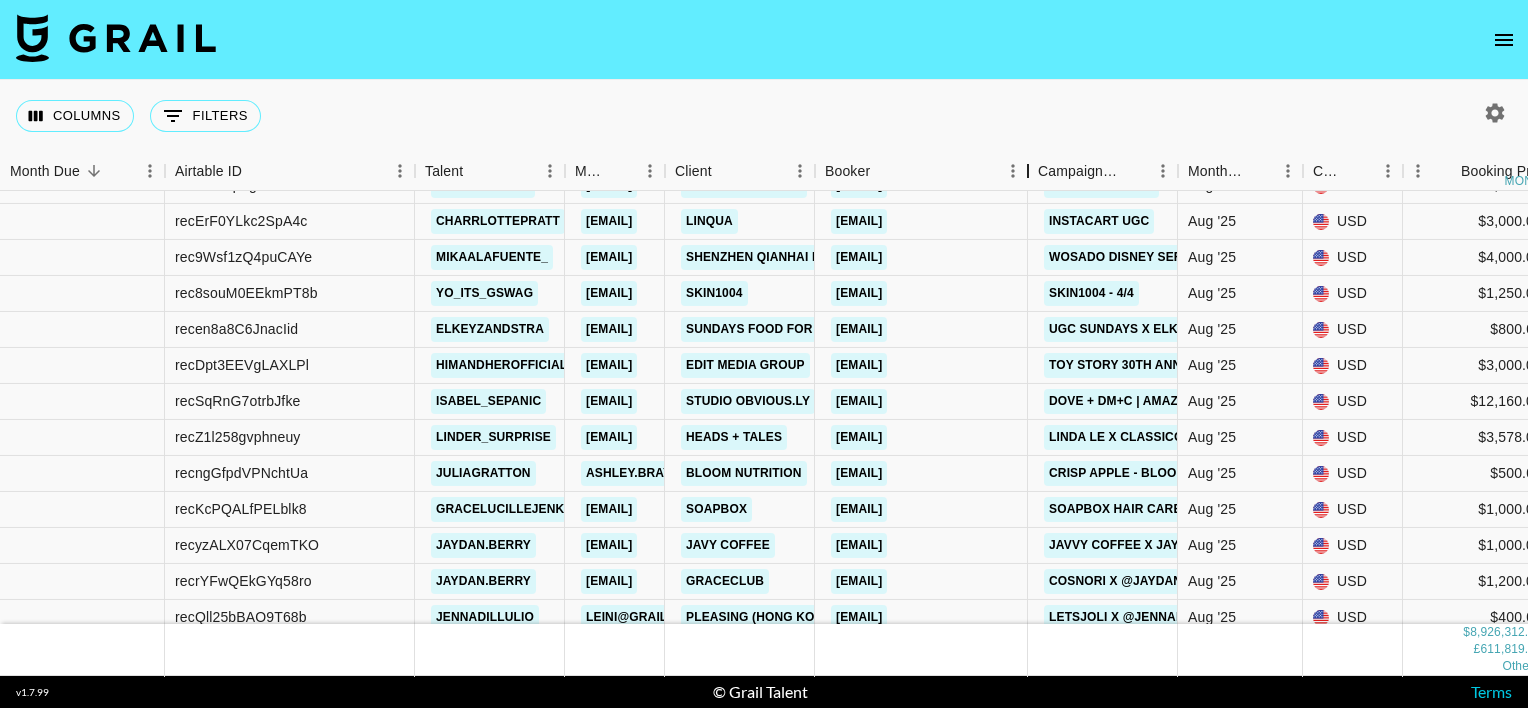 drag, startPoint x: 964, startPoint y: 162, endPoint x: 1027, endPoint y: 154, distance: 63.505905 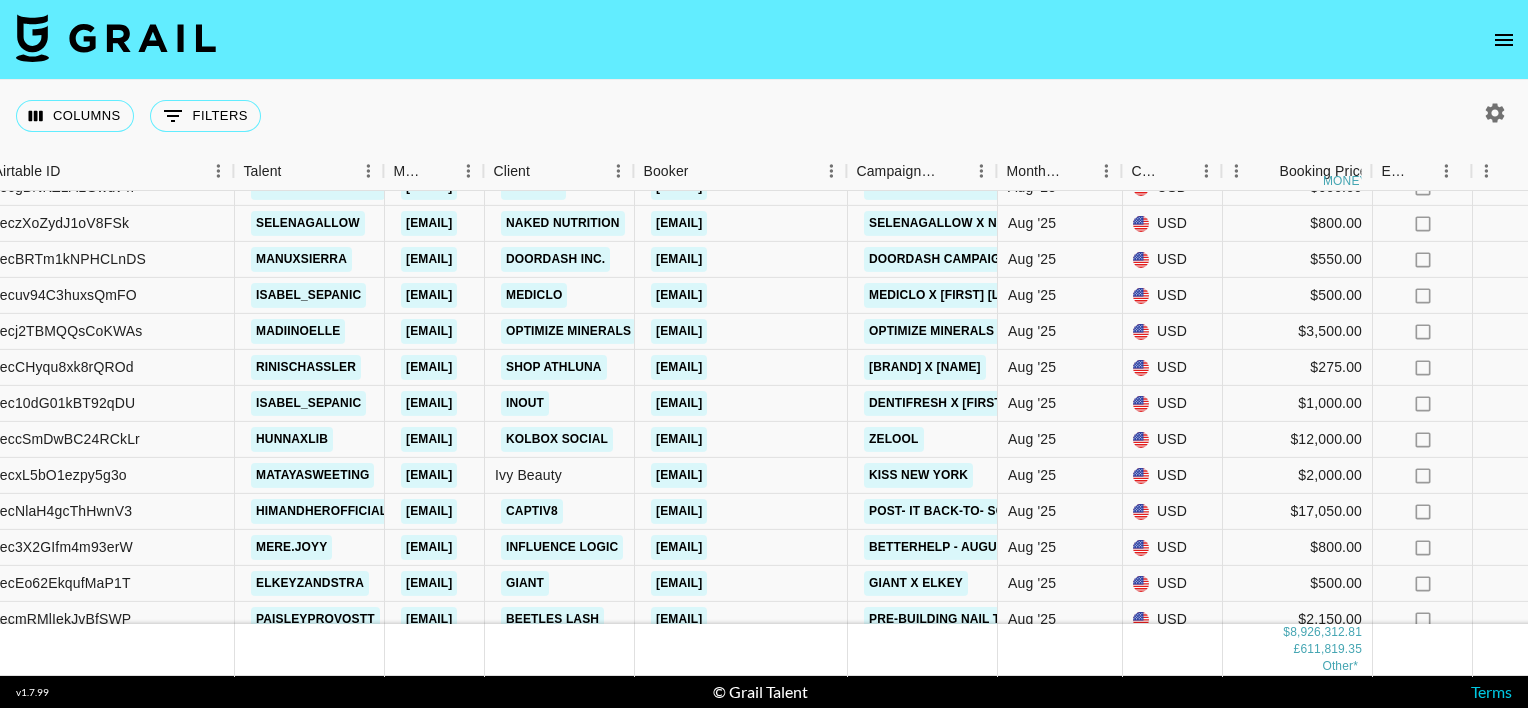 scroll, scrollTop: 10517, scrollLeft: 181, axis: both 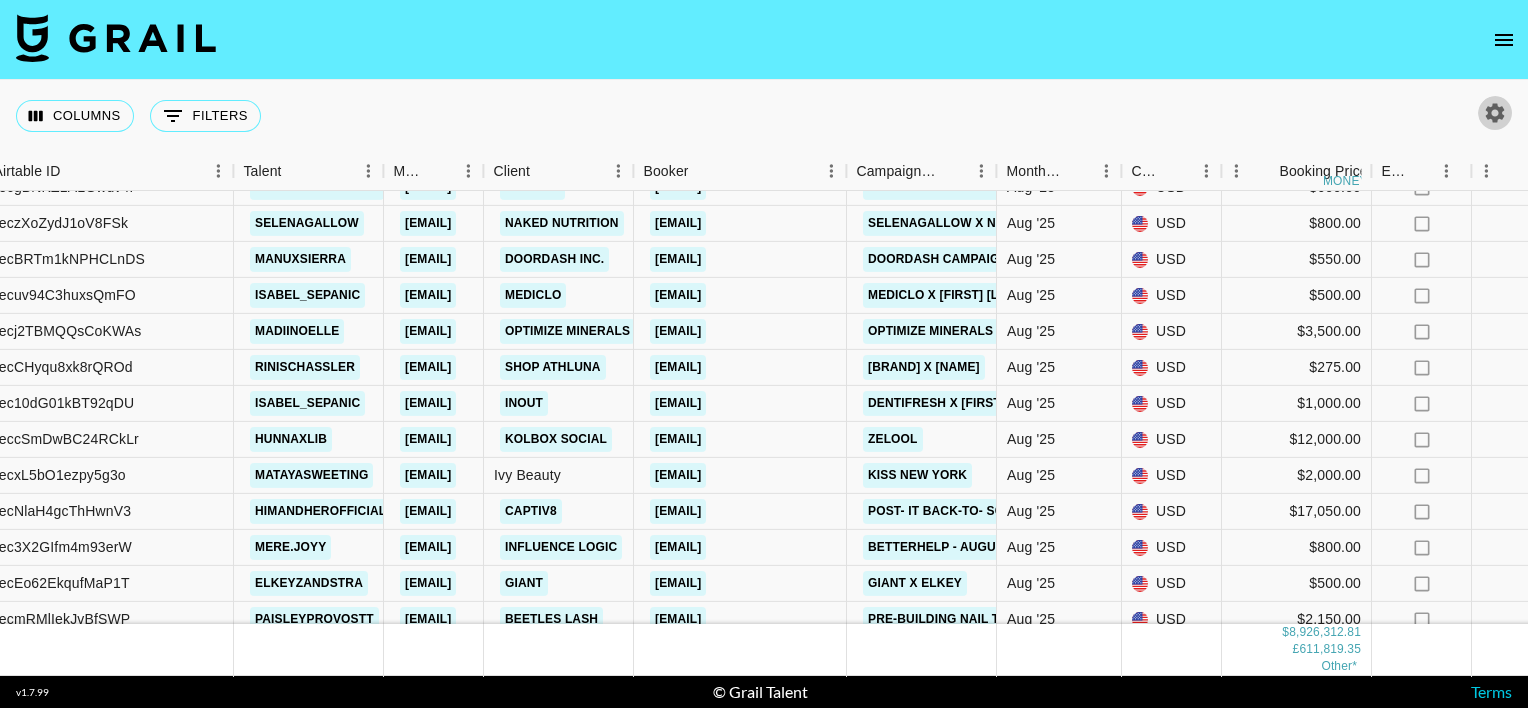 click 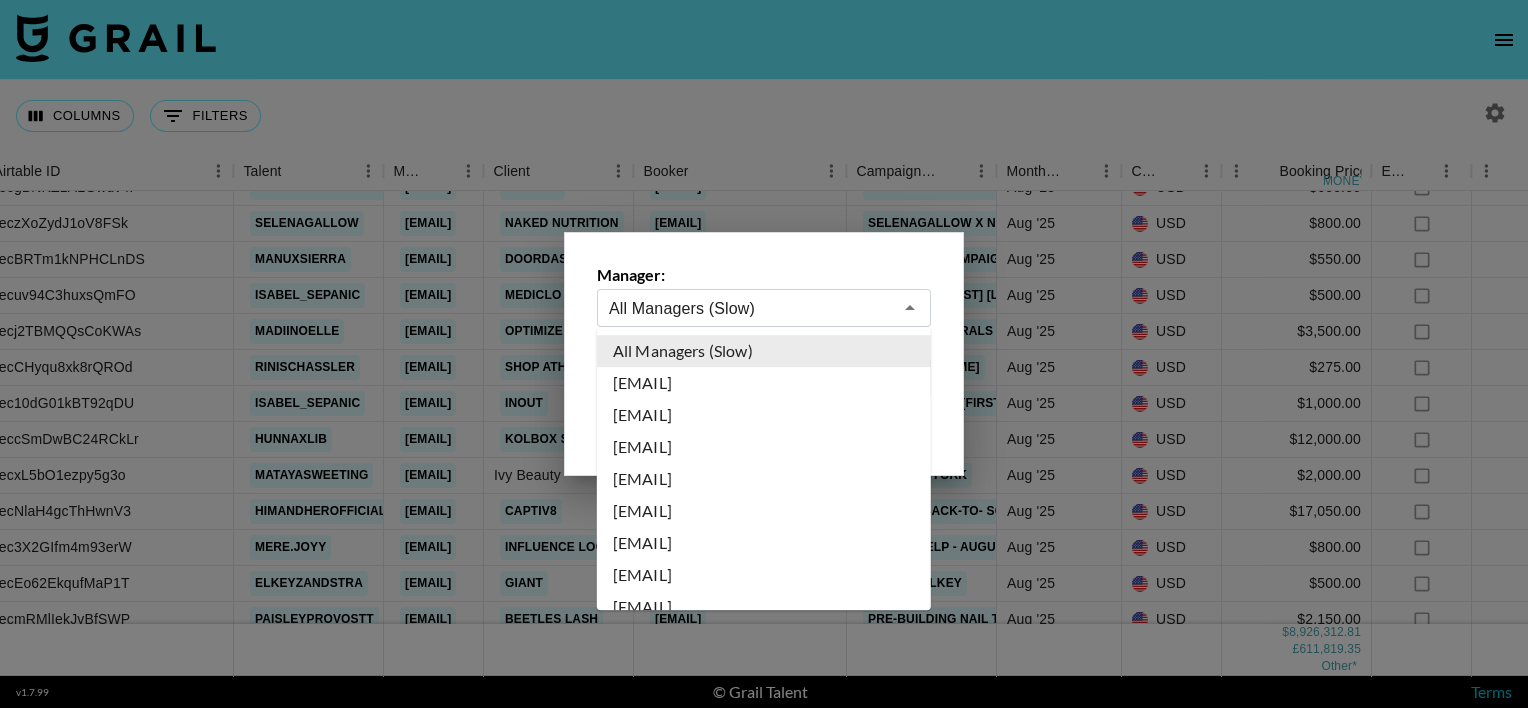 click on "All Managers (Slow)" at bounding box center [750, 308] 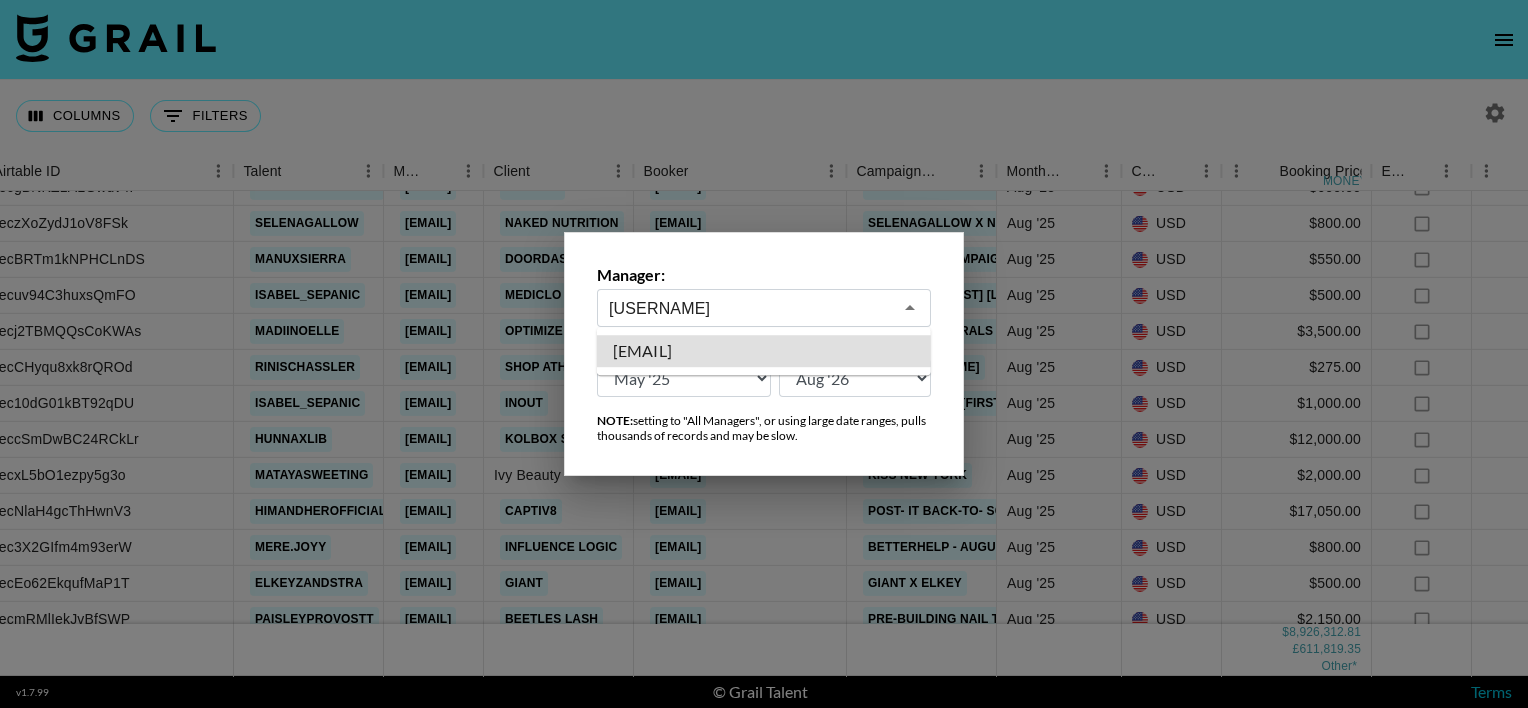 type on "[EMAIL]" 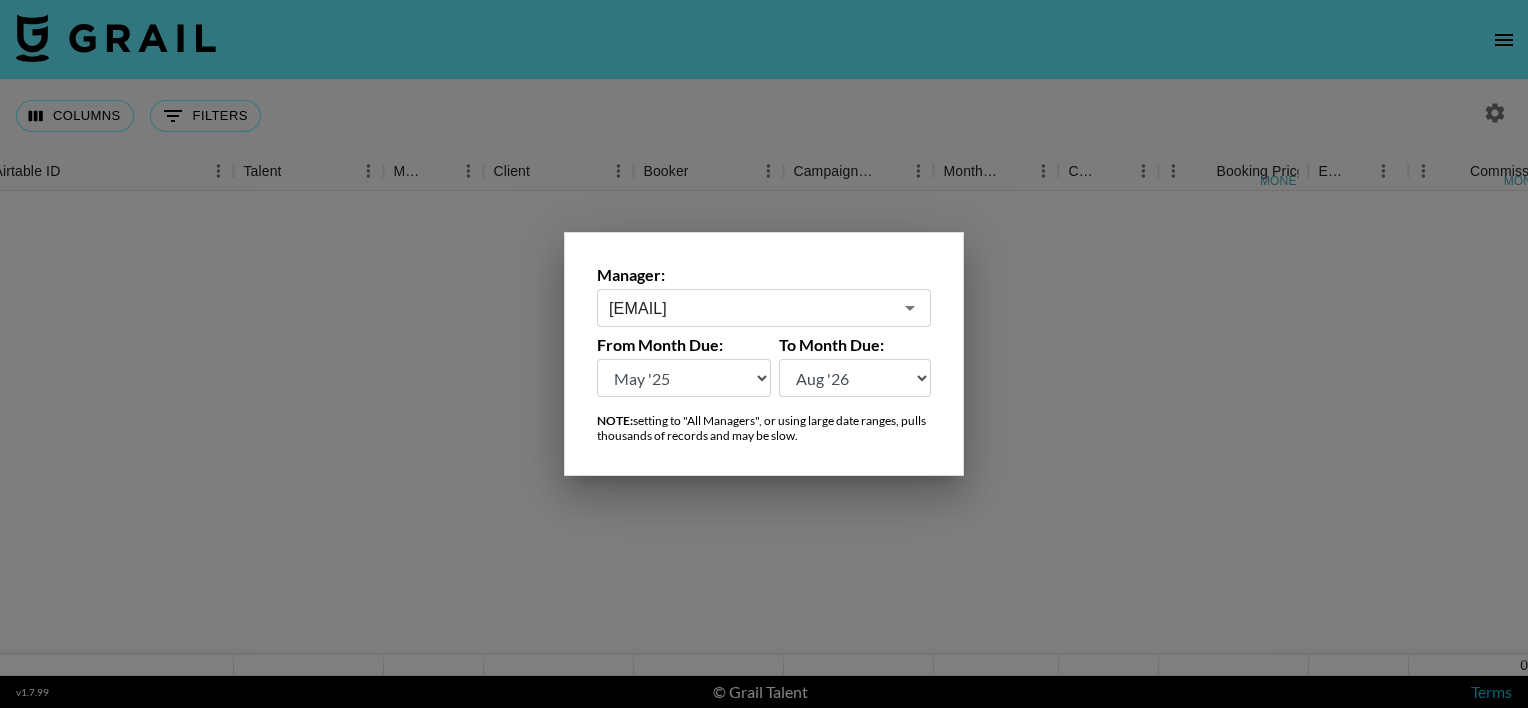 click at bounding box center (764, 354) 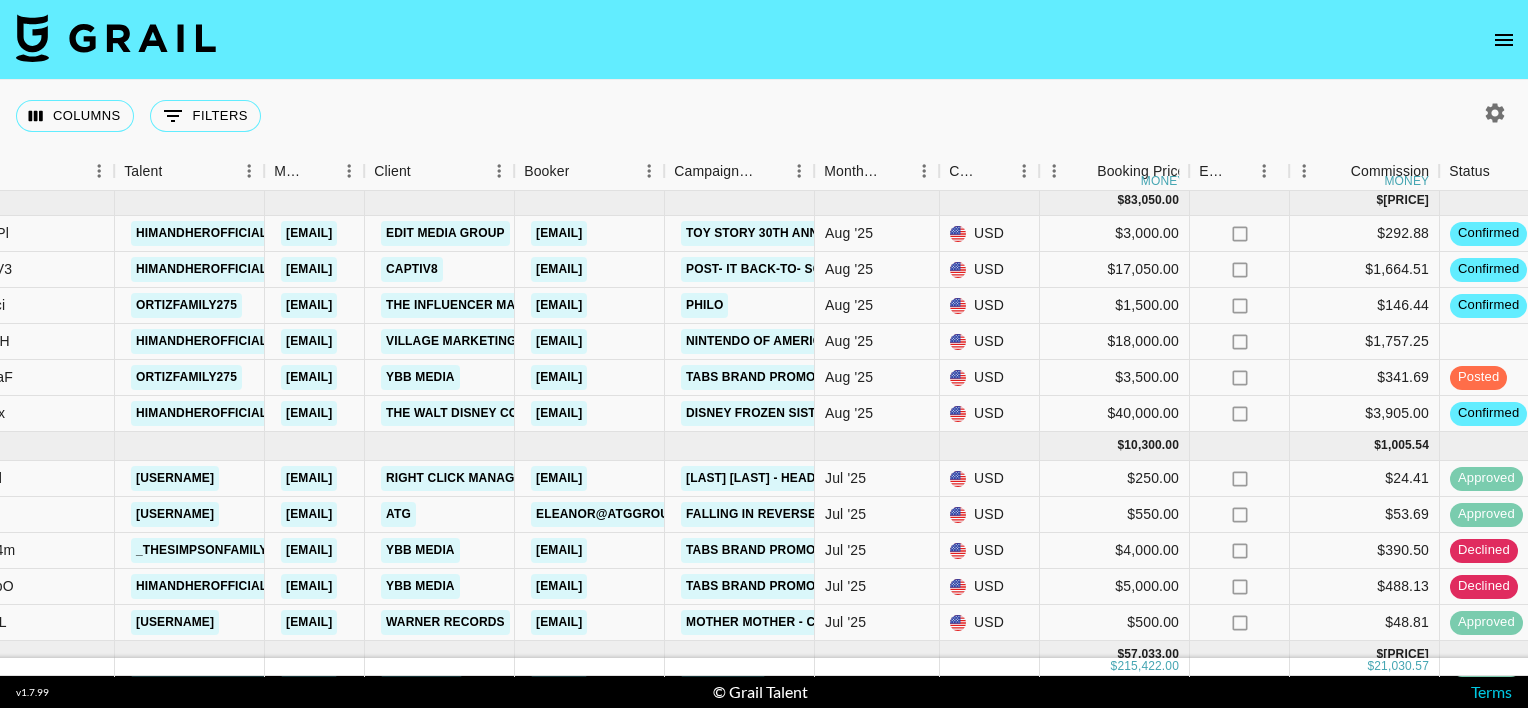 scroll, scrollTop: 0, scrollLeft: 300, axis: horizontal 